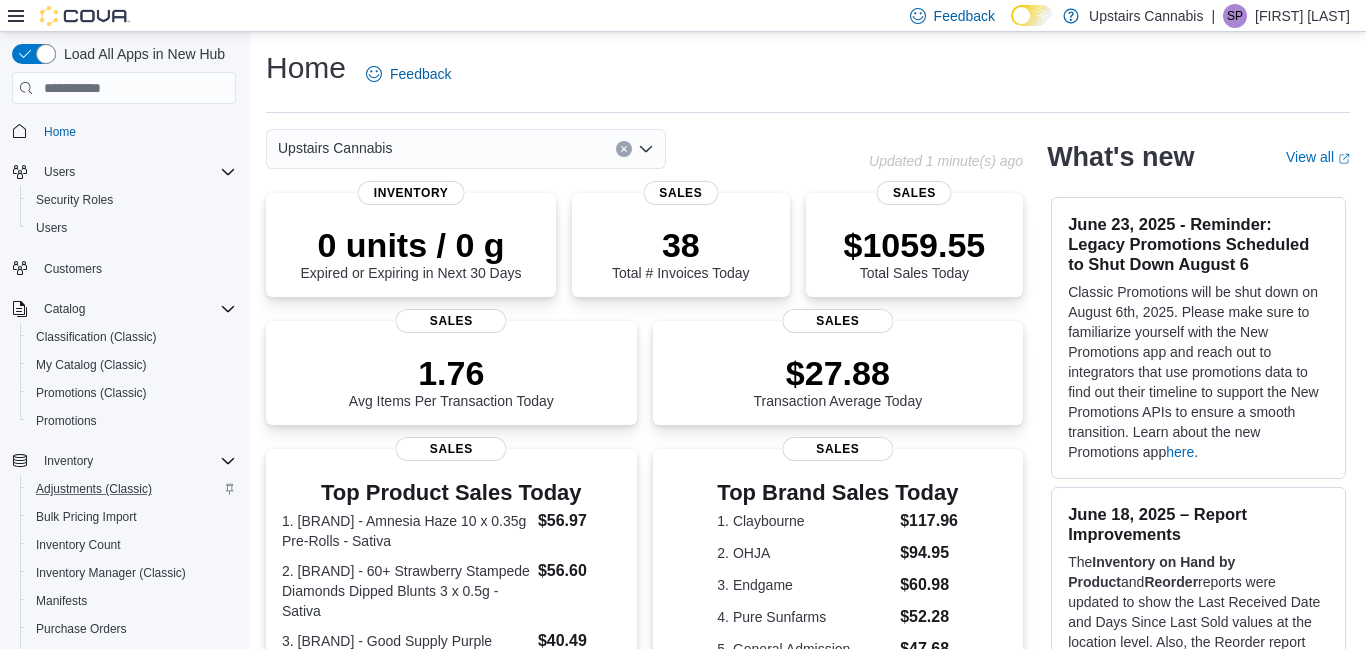 scroll, scrollTop: 0, scrollLeft: 0, axis: both 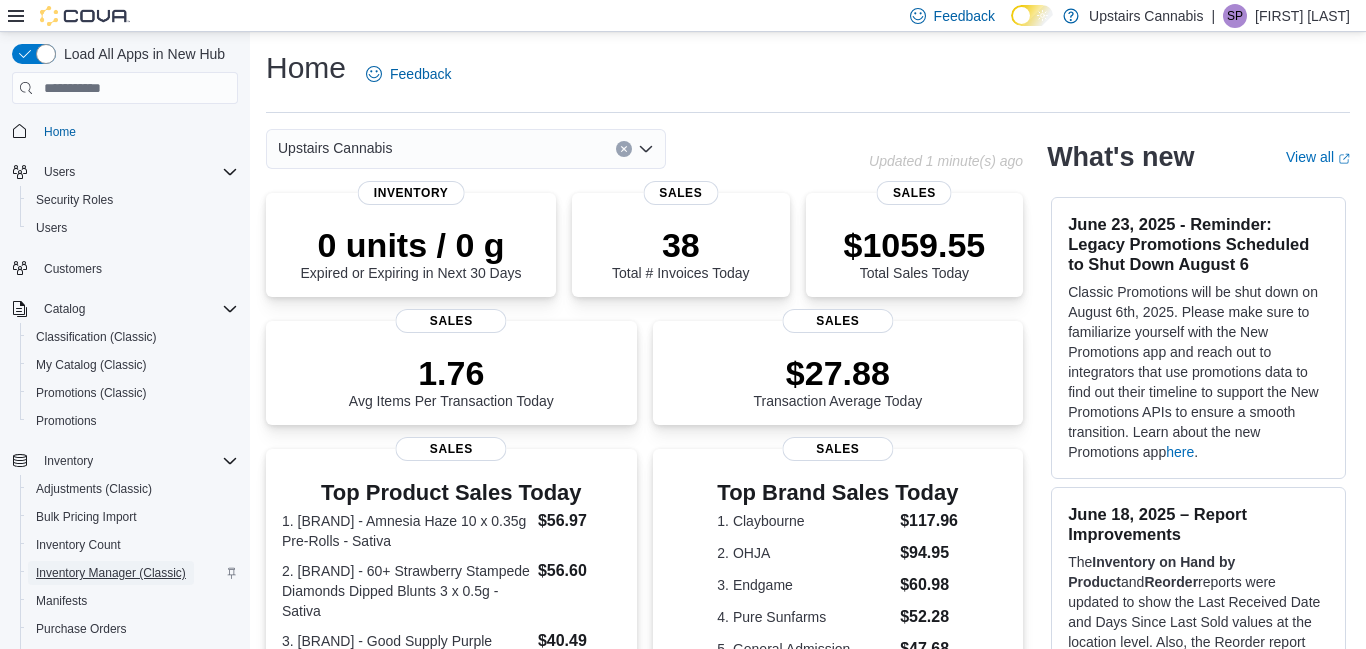 click on "Inventory Manager (Classic)" at bounding box center (111, 573) 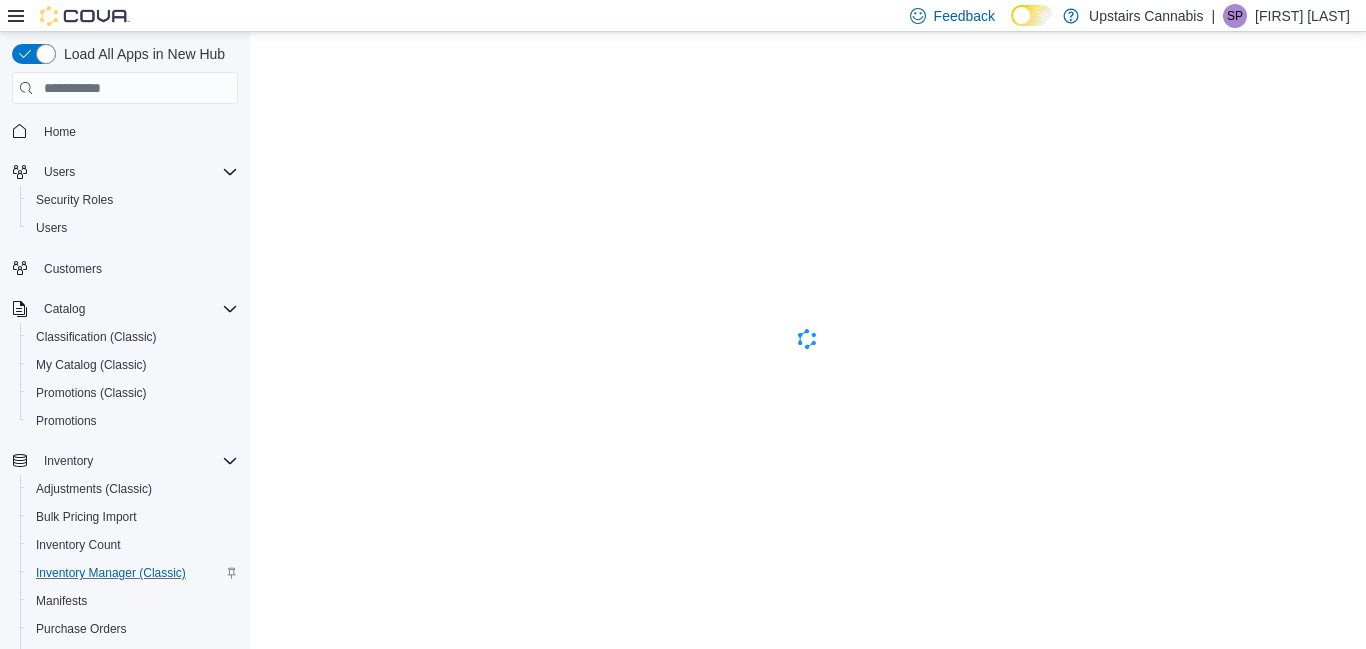 scroll, scrollTop: 0, scrollLeft: 0, axis: both 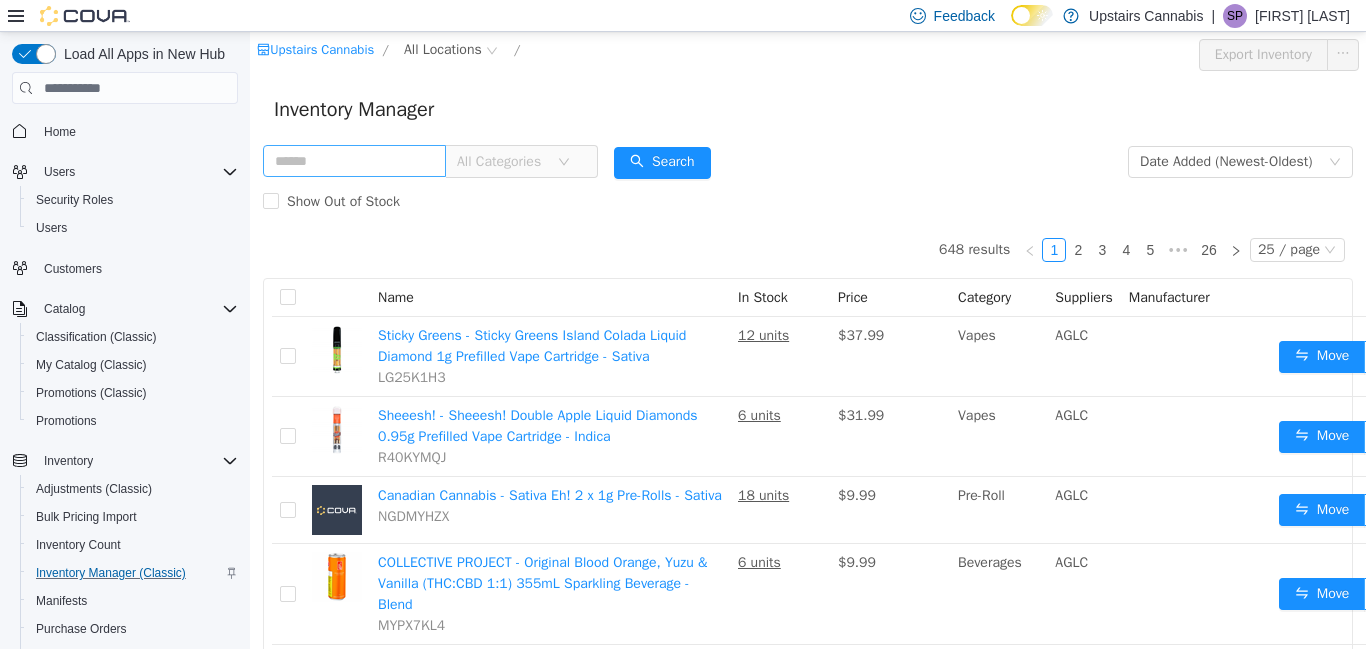 click at bounding box center [354, 161] 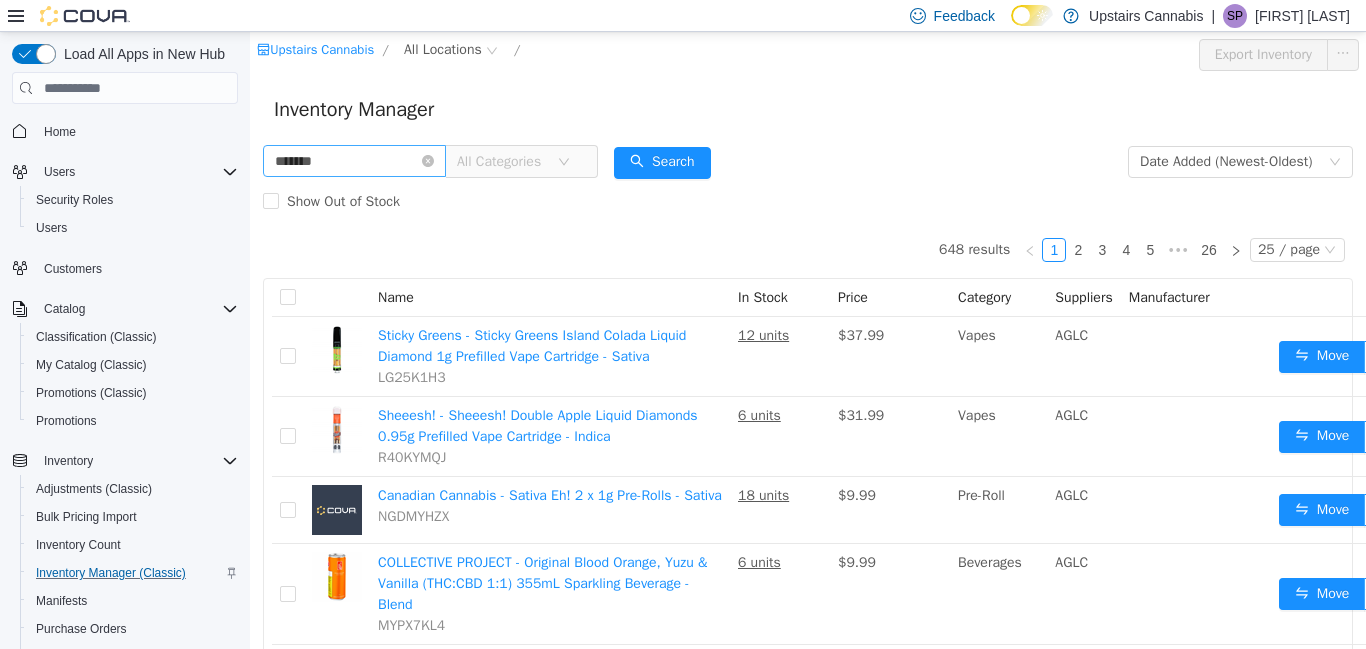 type on "*******" 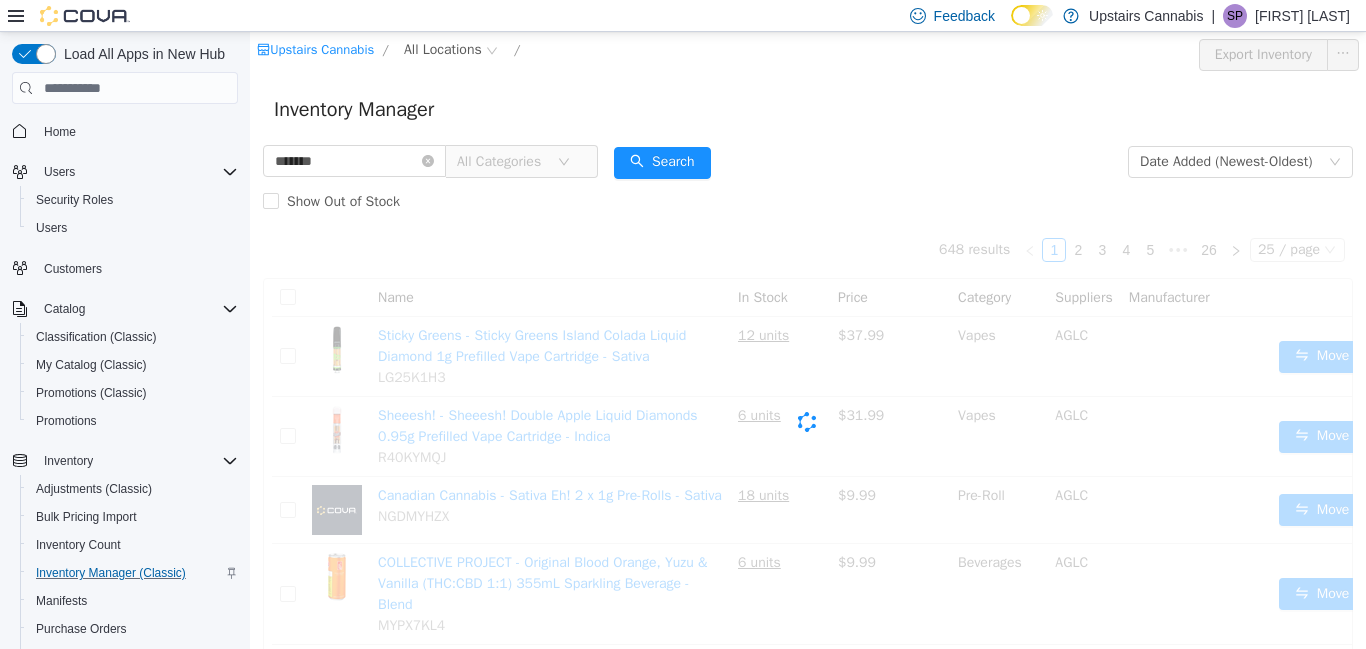 click on "All Categories" at bounding box center (502, 162) 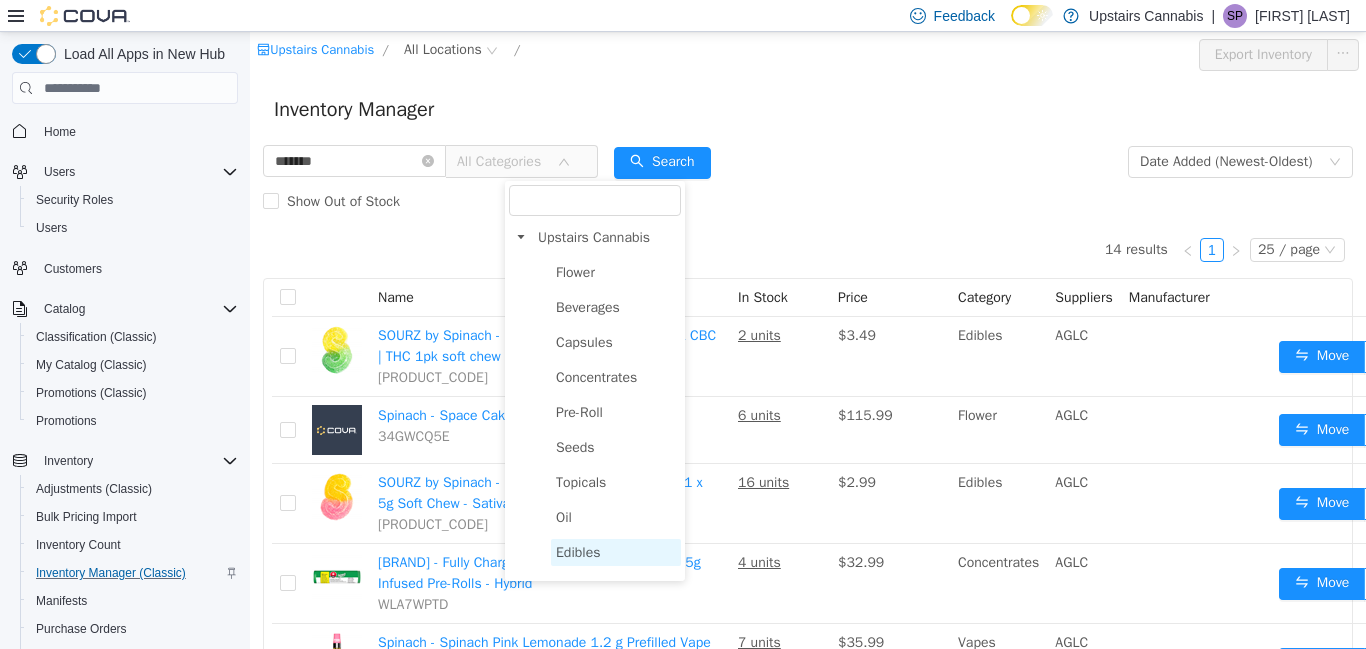 click on "Edibles" at bounding box center (578, 552) 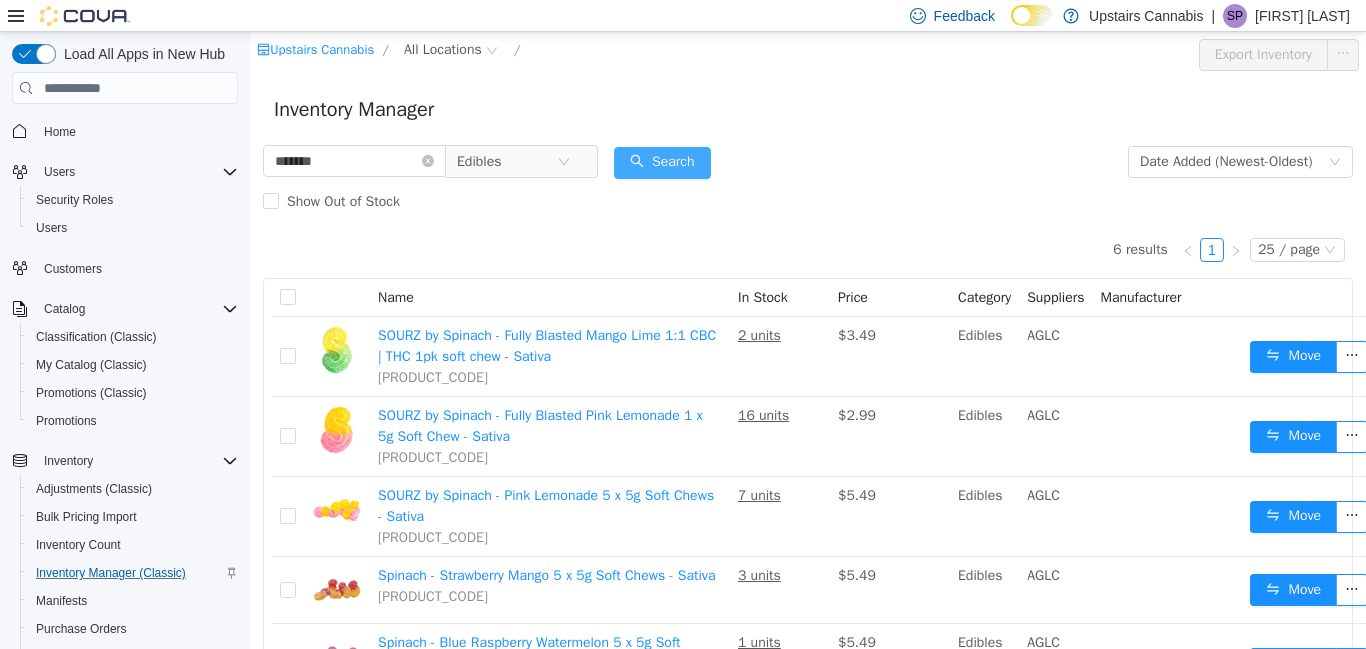click on "Search" at bounding box center (662, 163) 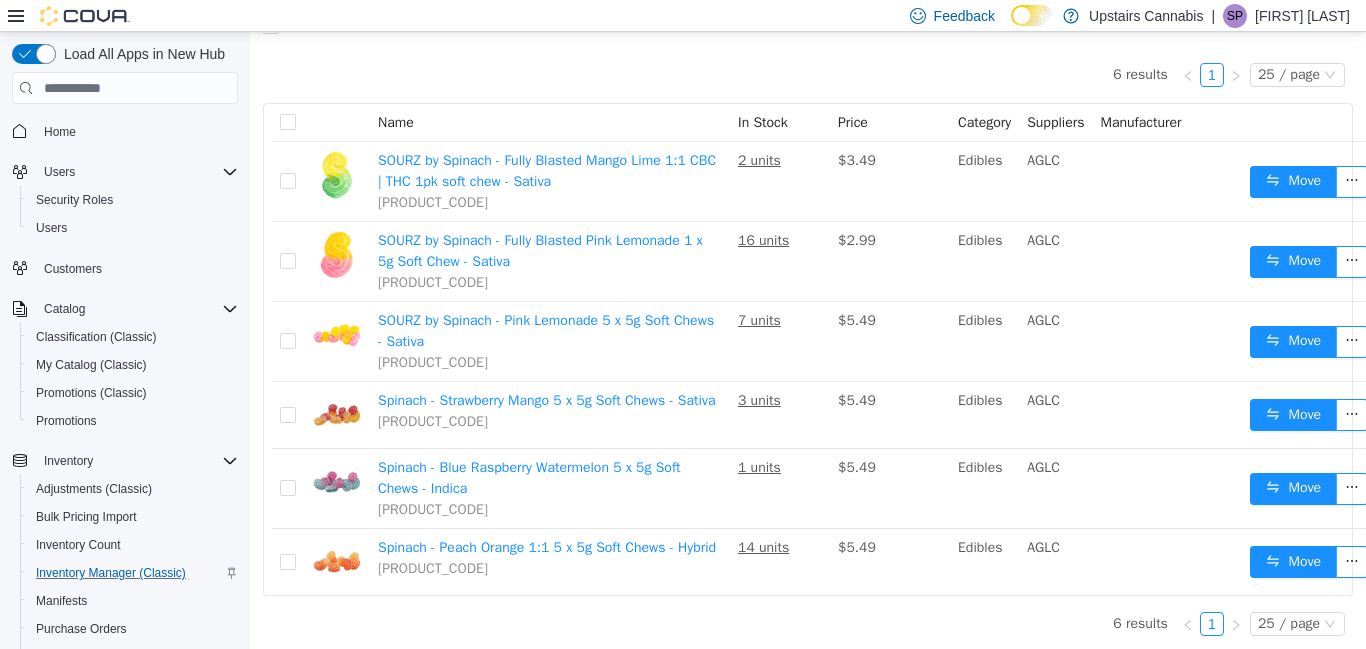 scroll, scrollTop: 0, scrollLeft: 0, axis: both 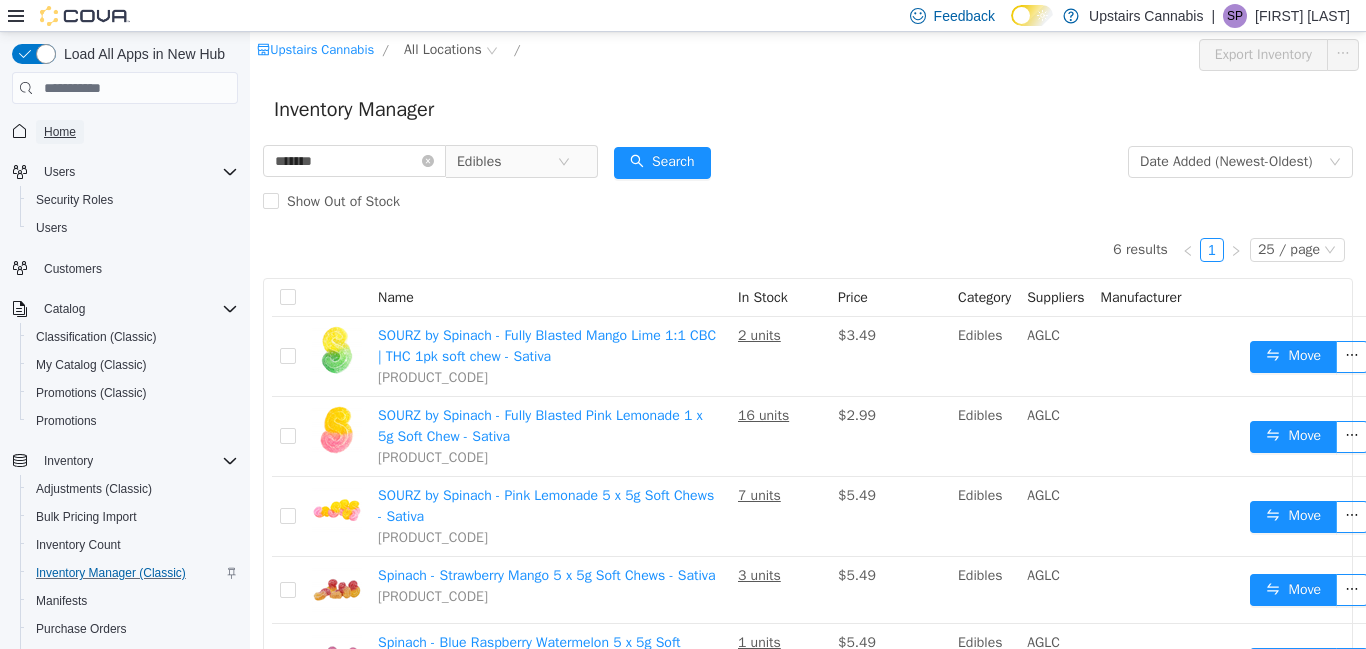 click on "Home" at bounding box center (60, 132) 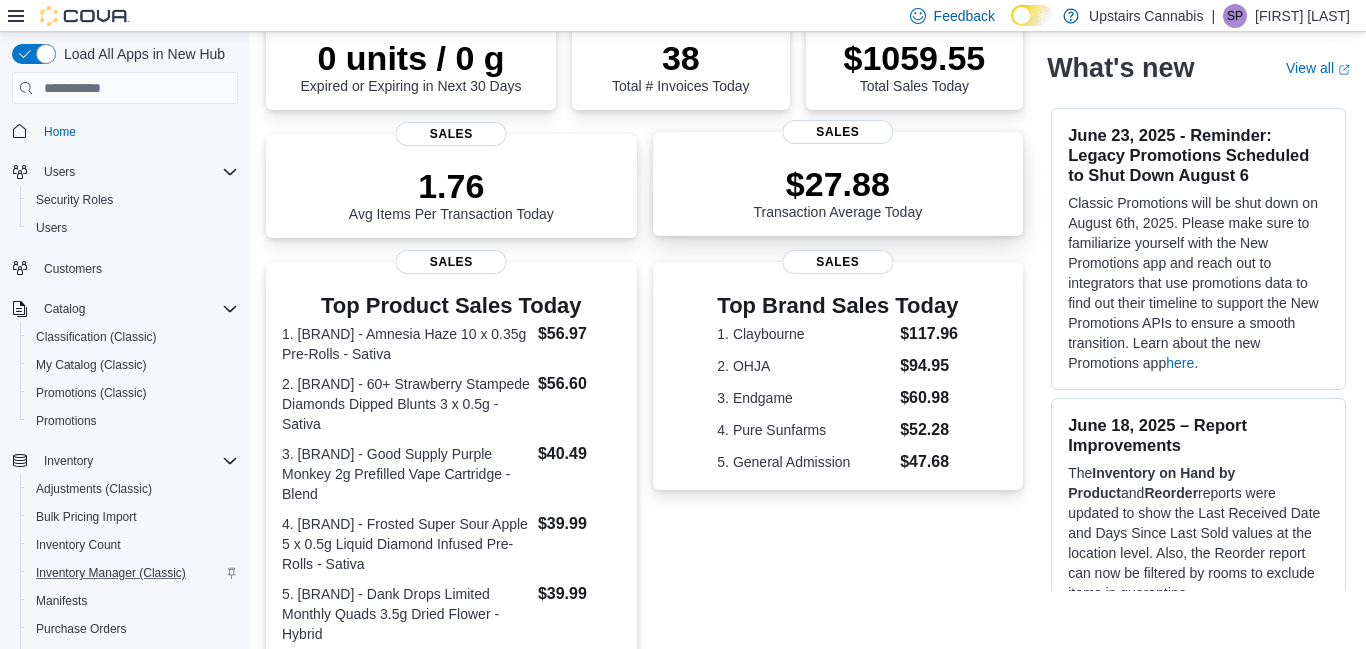 scroll, scrollTop: 0, scrollLeft: 0, axis: both 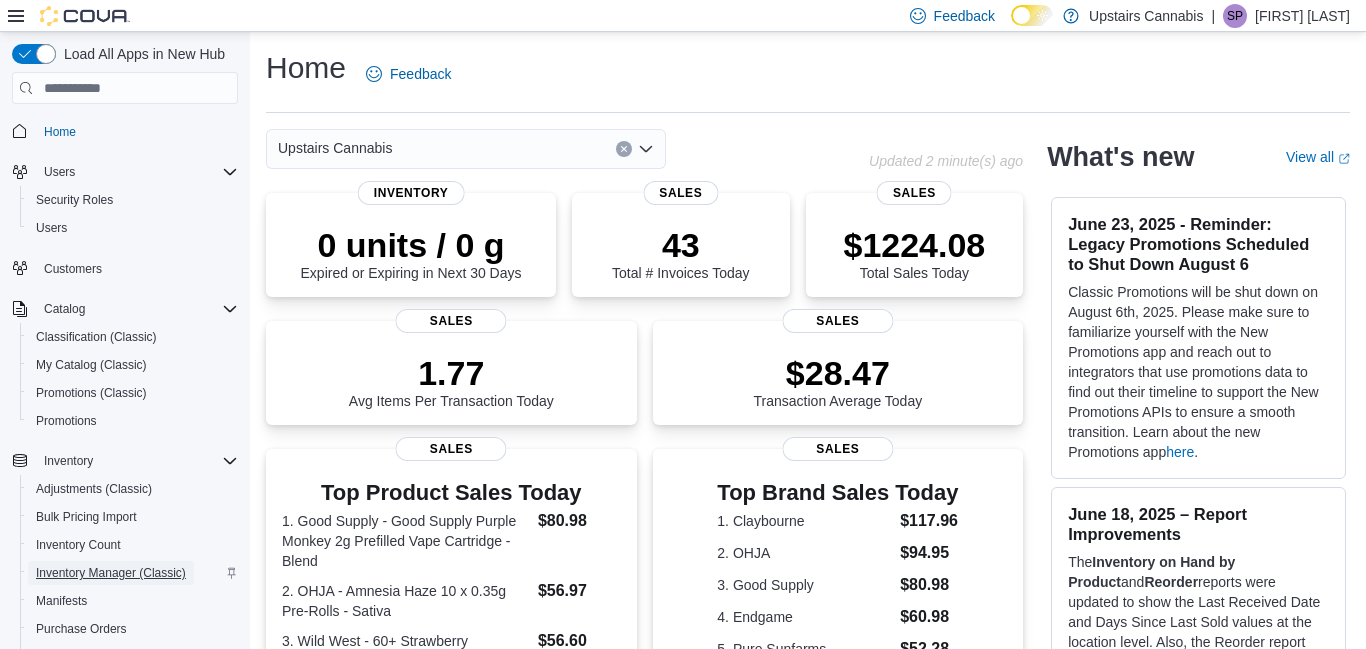 click on "Inventory Manager (Classic)" at bounding box center (111, 573) 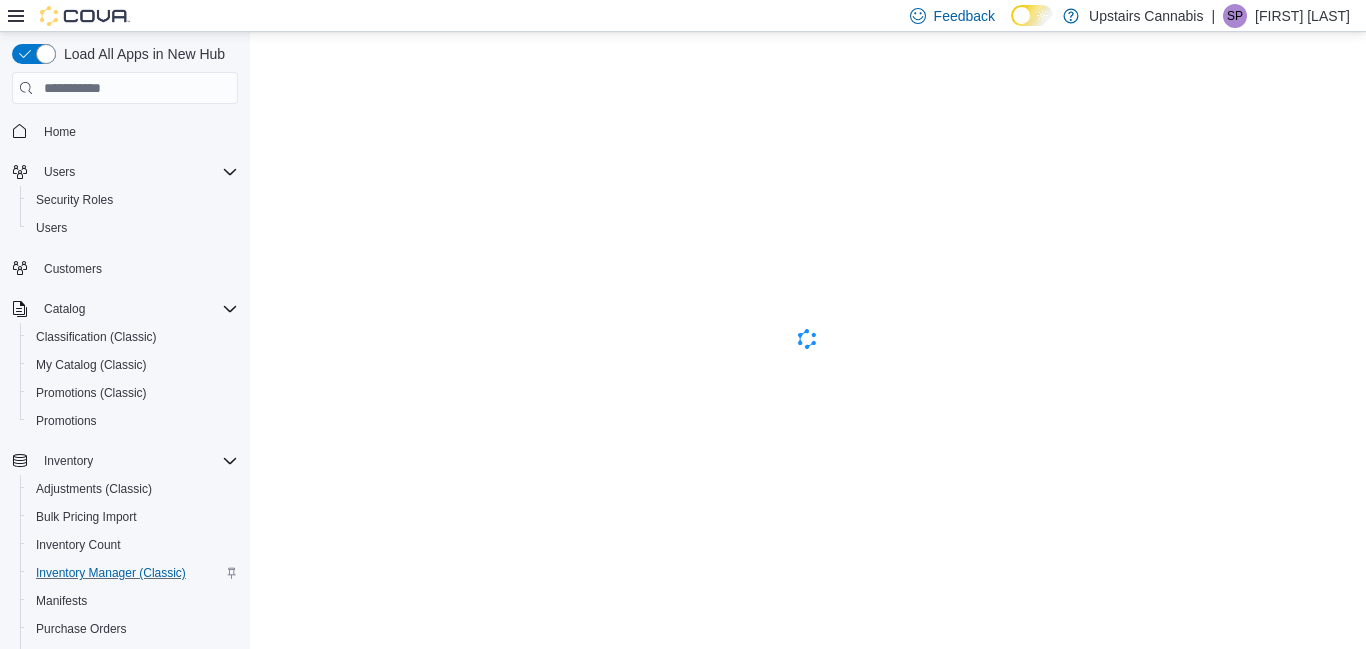 scroll, scrollTop: 0, scrollLeft: 0, axis: both 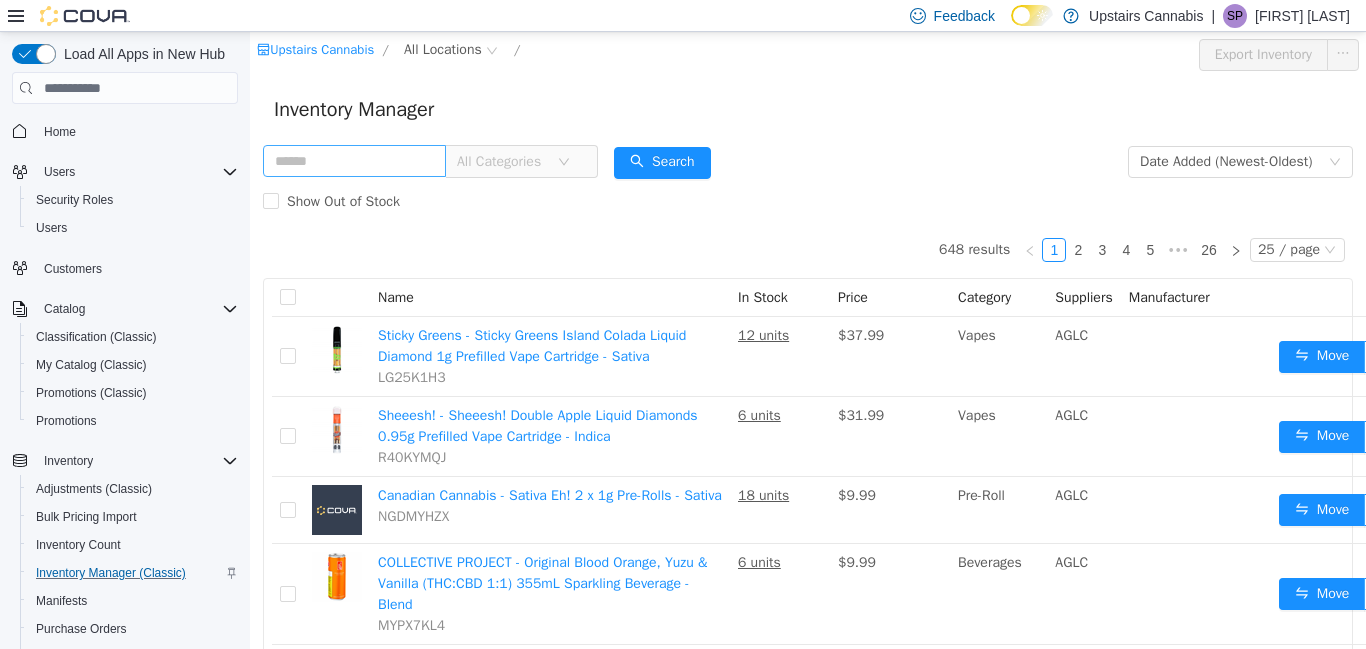 click at bounding box center [354, 161] 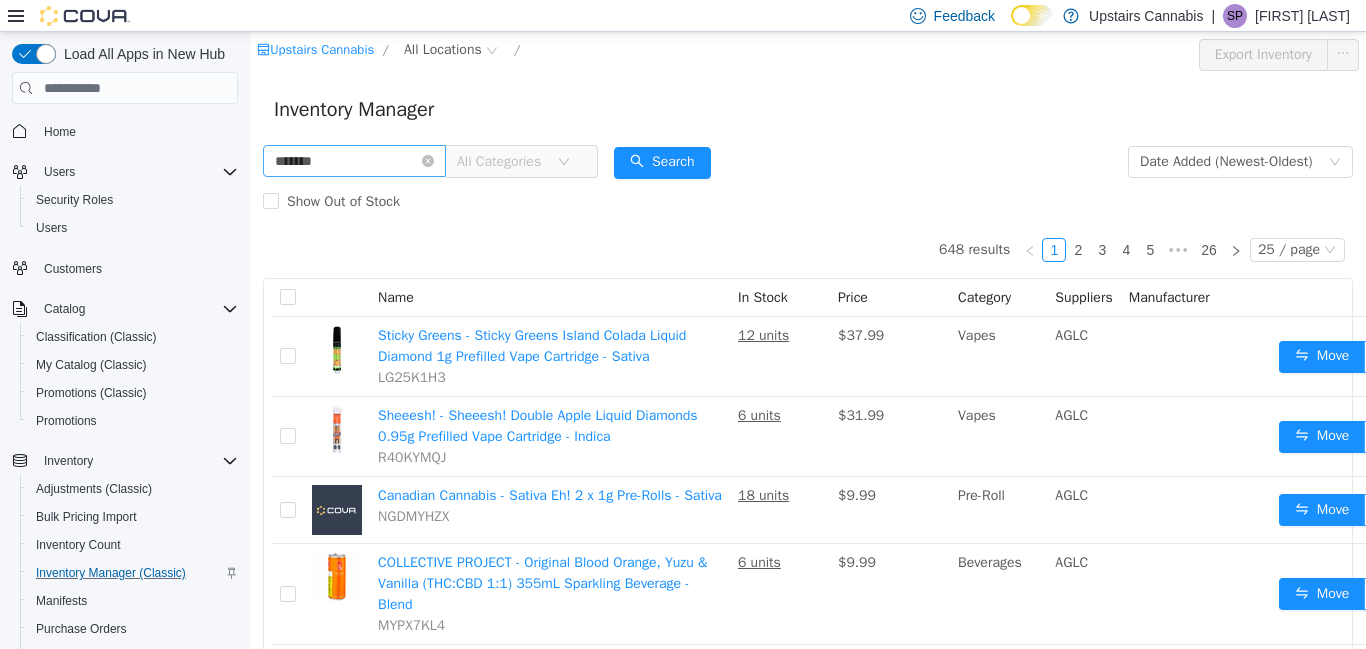 type on "*******" 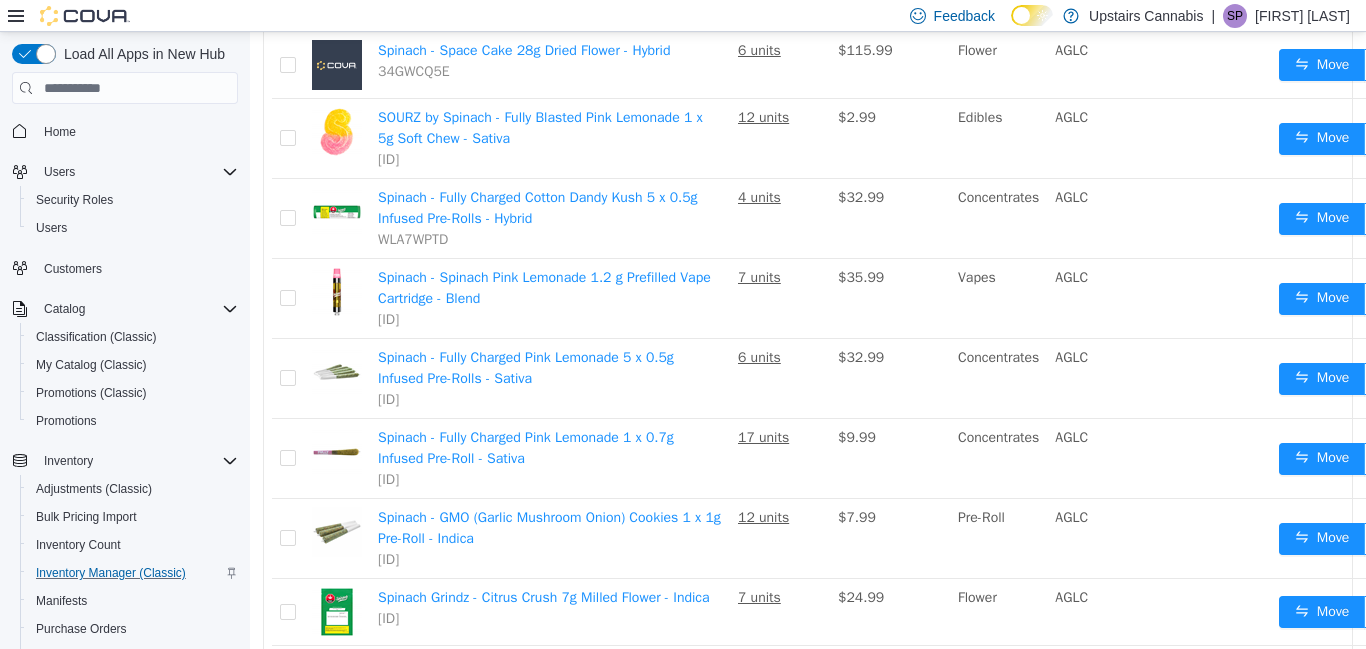 scroll, scrollTop: 0, scrollLeft: 0, axis: both 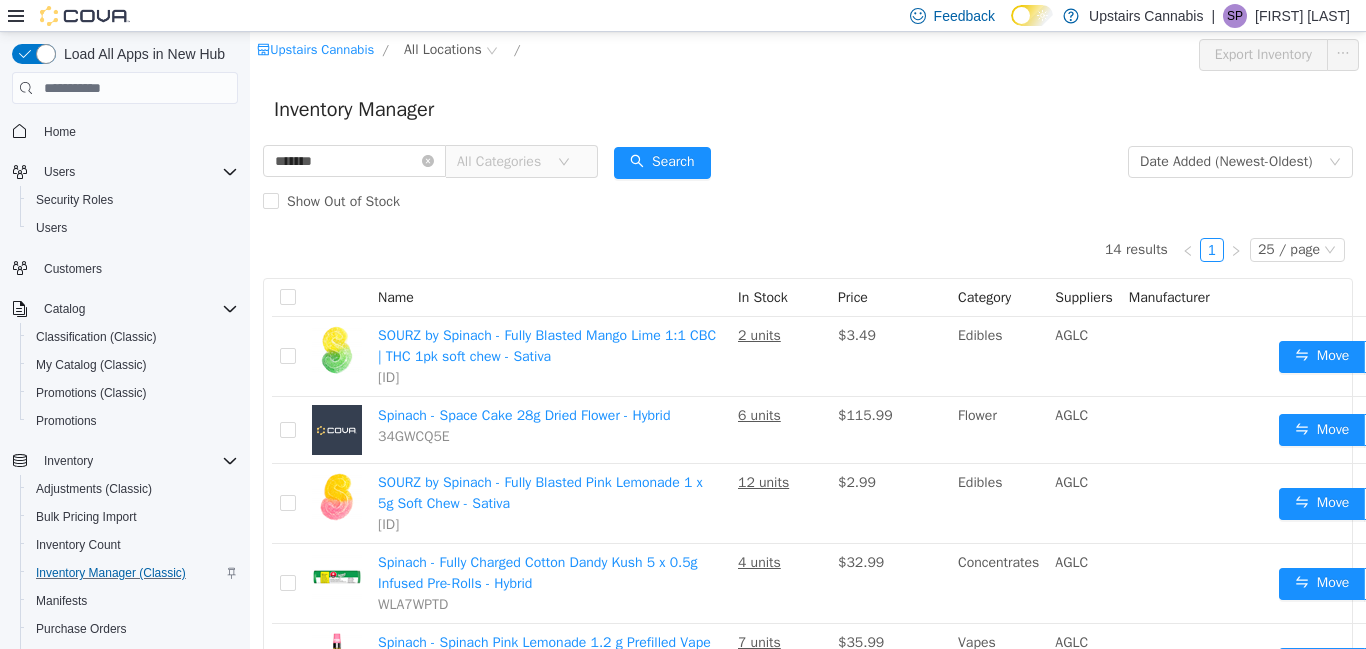 click on "******* All Categories" at bounding box center [430, 162] 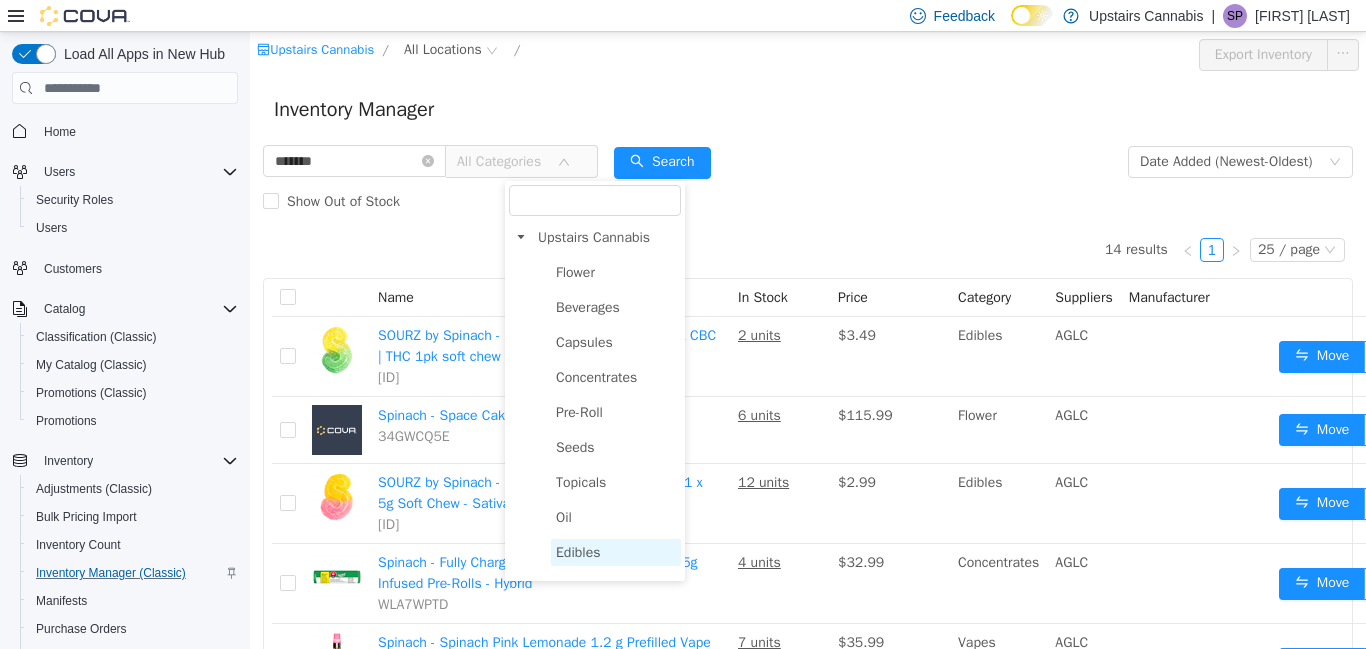 click on "Edibles" at bounding box center (578, 552) 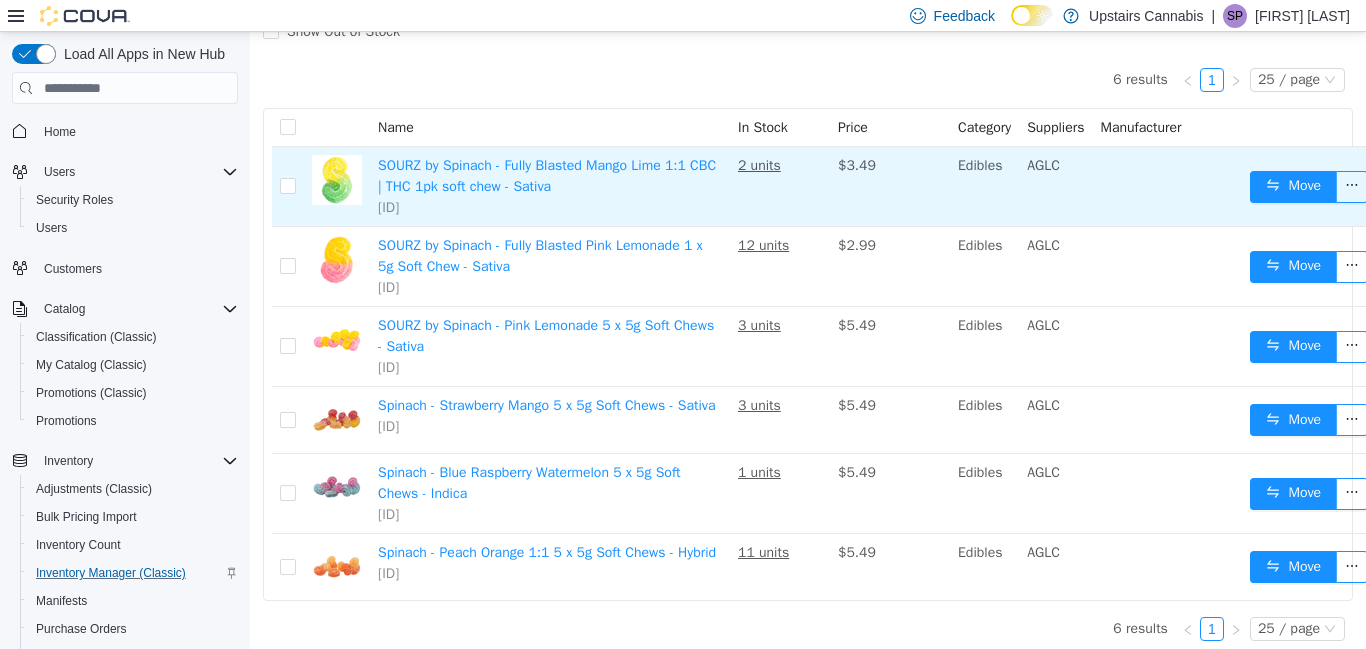 scroll, scrollTop: 204, scrollLeft: 0, axis: vertical 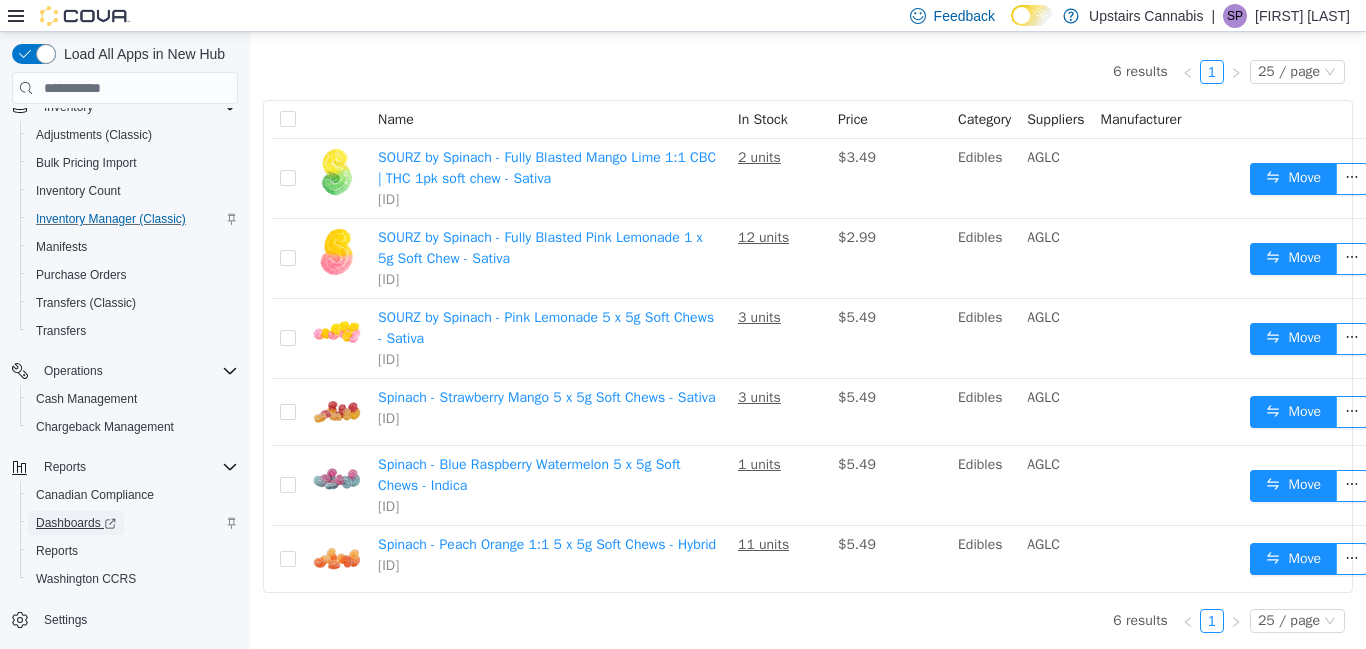 click on "Dashboards" at bounding box center (76, 523) 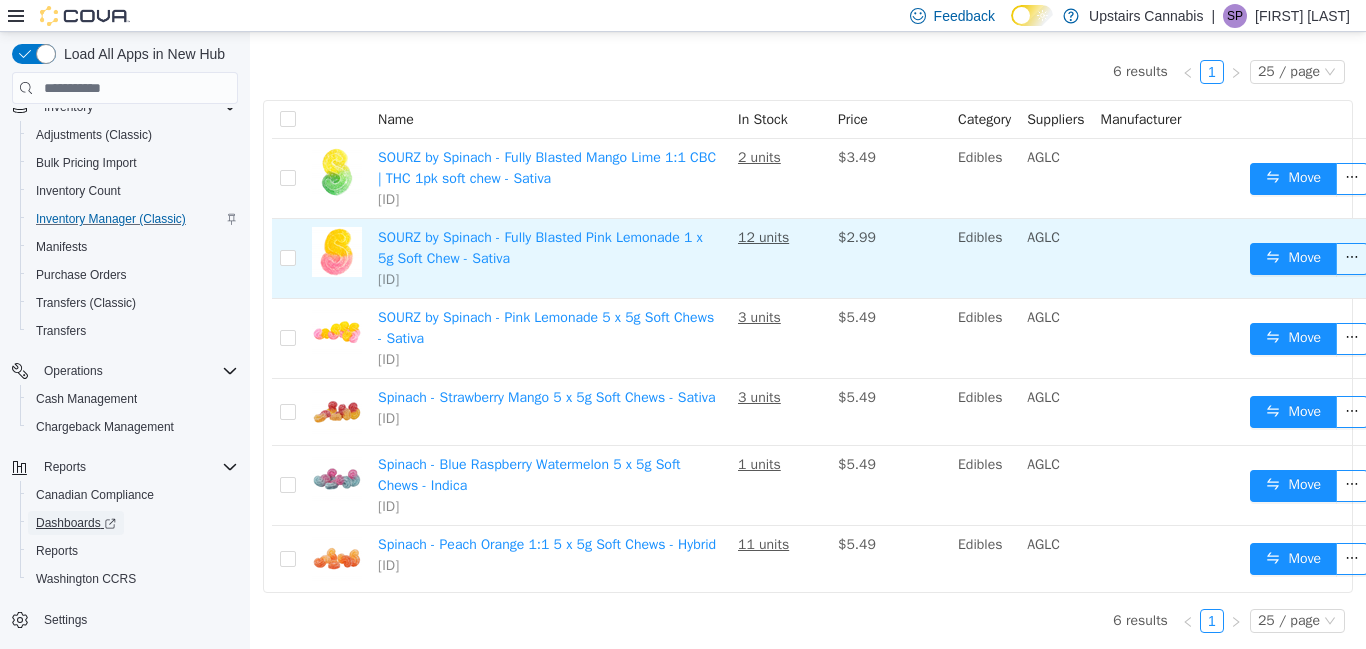 scroll, scrollTop: 0, scrollLeft: 0, axis: both 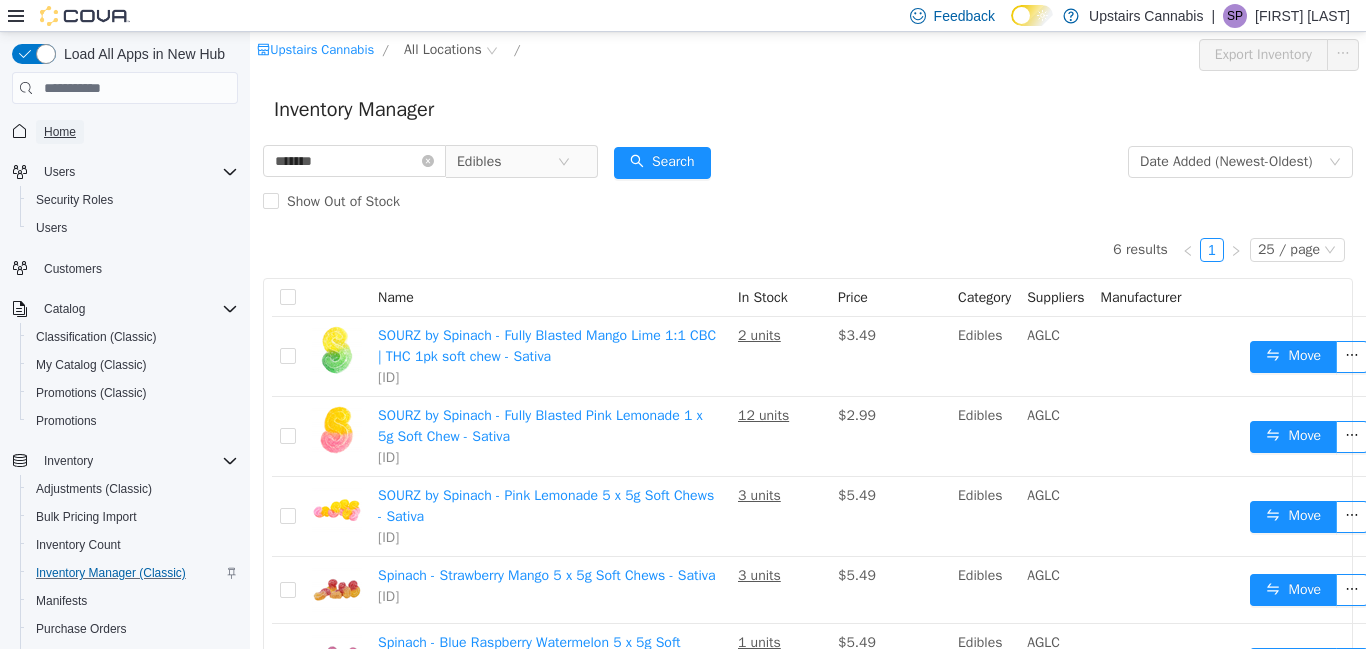 click on "Home" at bounding box center [60, 132] 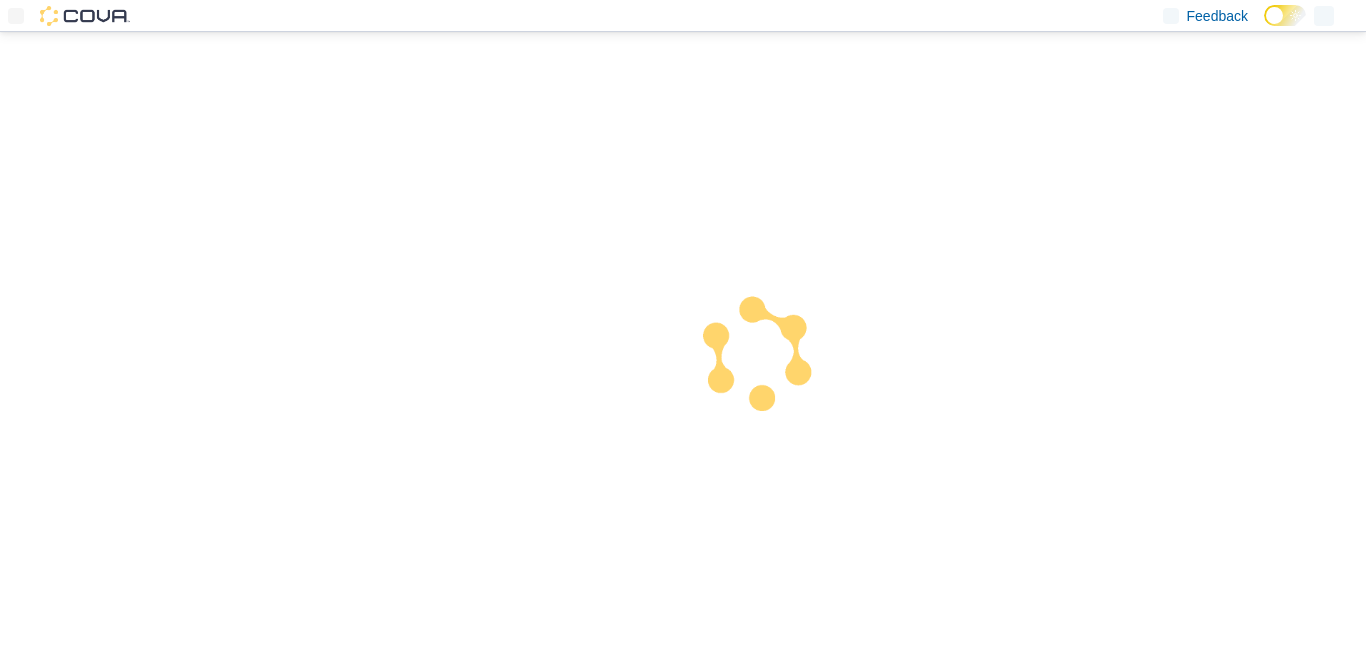scroll, scrollTop: 0, scrollLeft: 0, axis: both 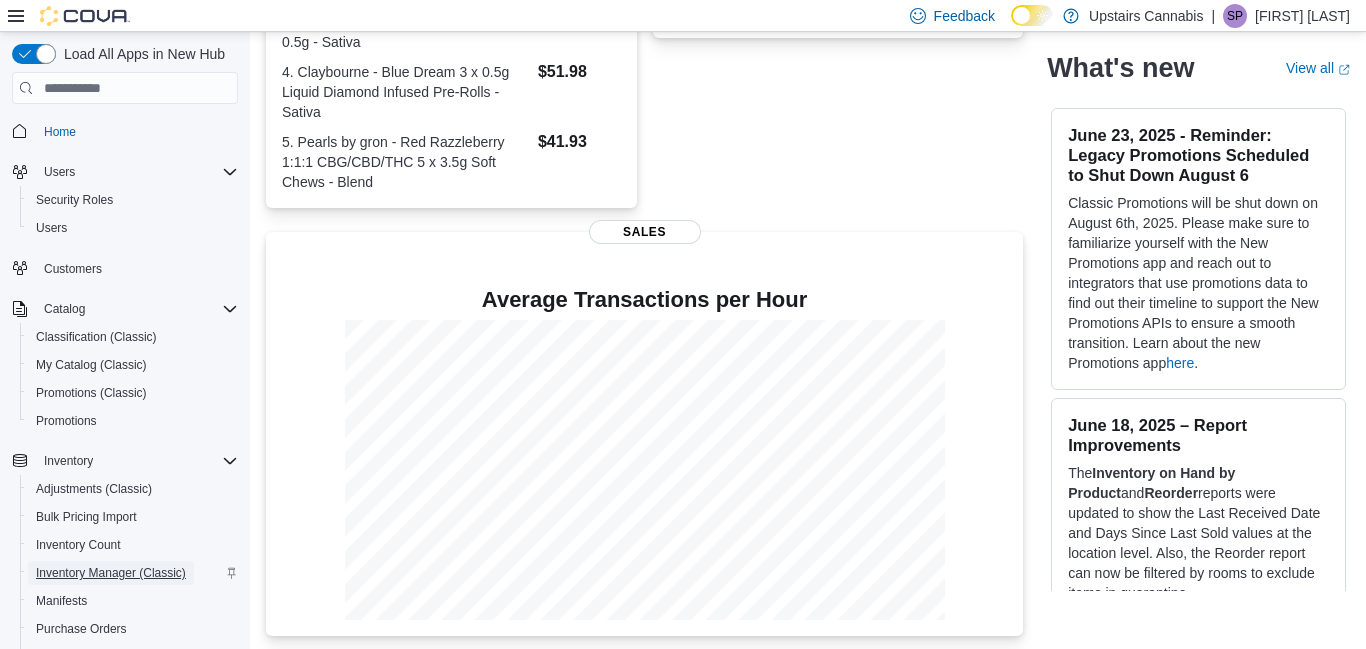 click on "Inventory Manager (Classic)" at bounding box center (111, 573) 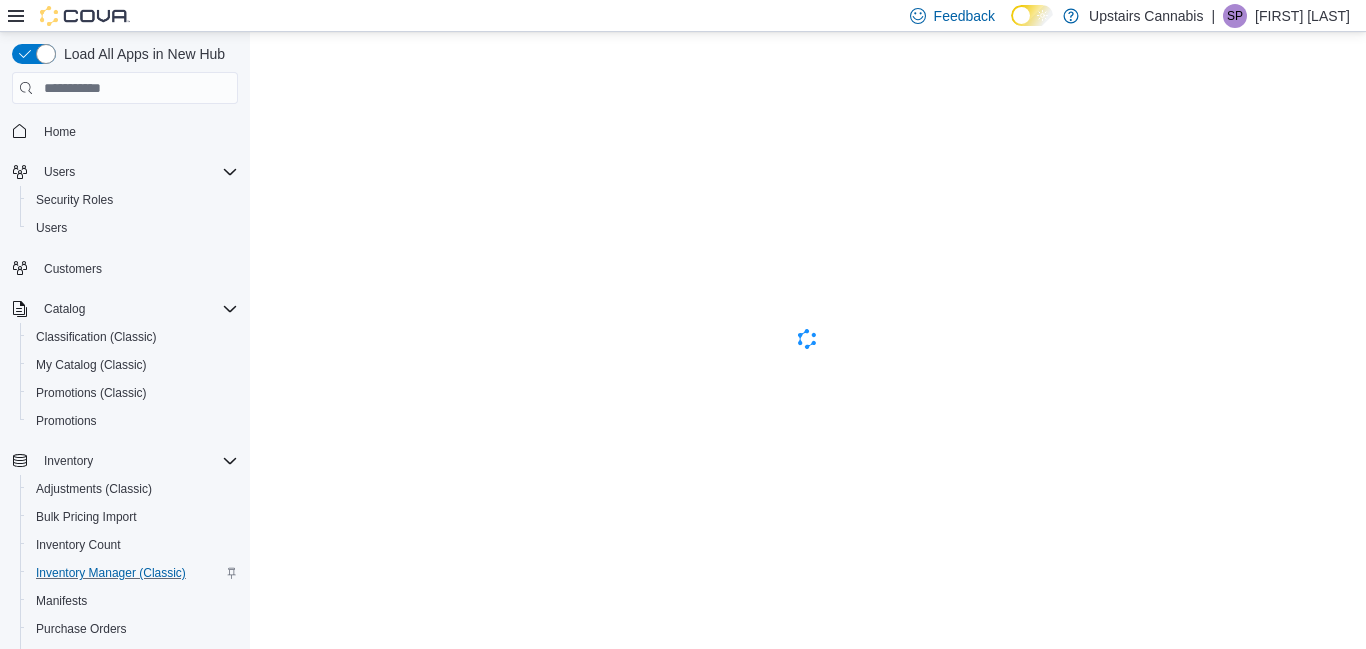 scroll, scrollTop: 0, scrollLeft: 0, axis: both 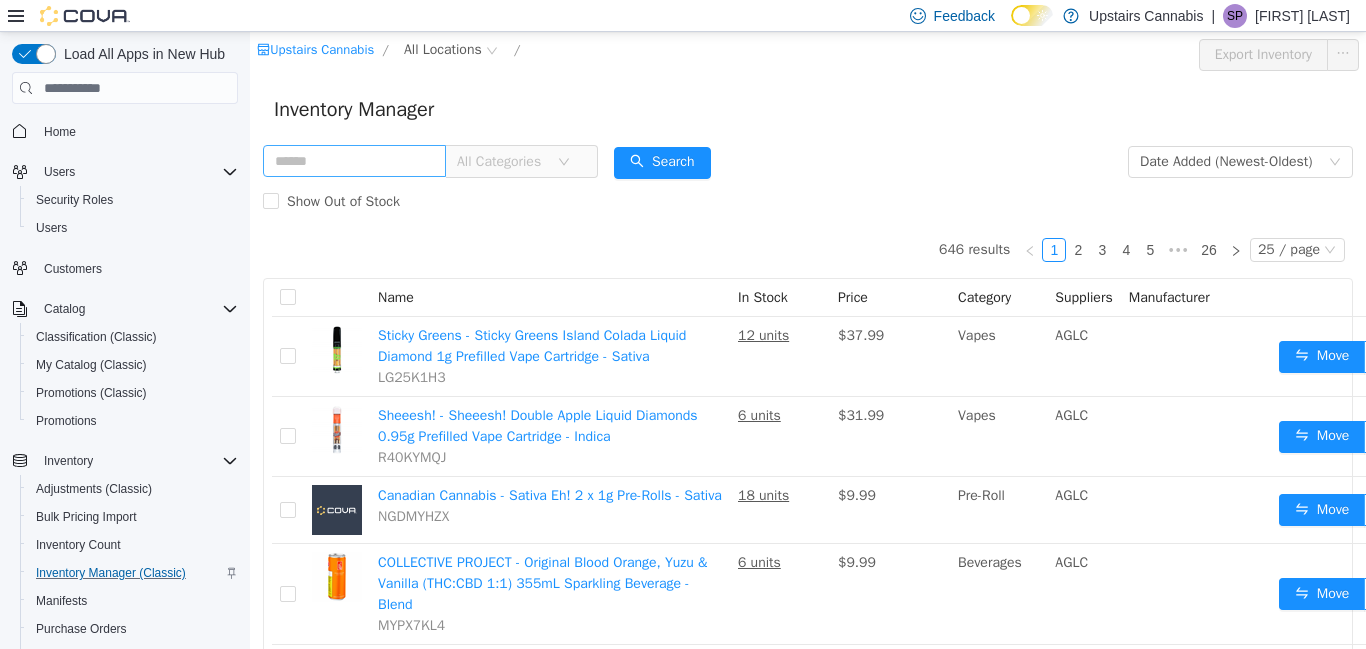 click at bounding box center [354, 161] 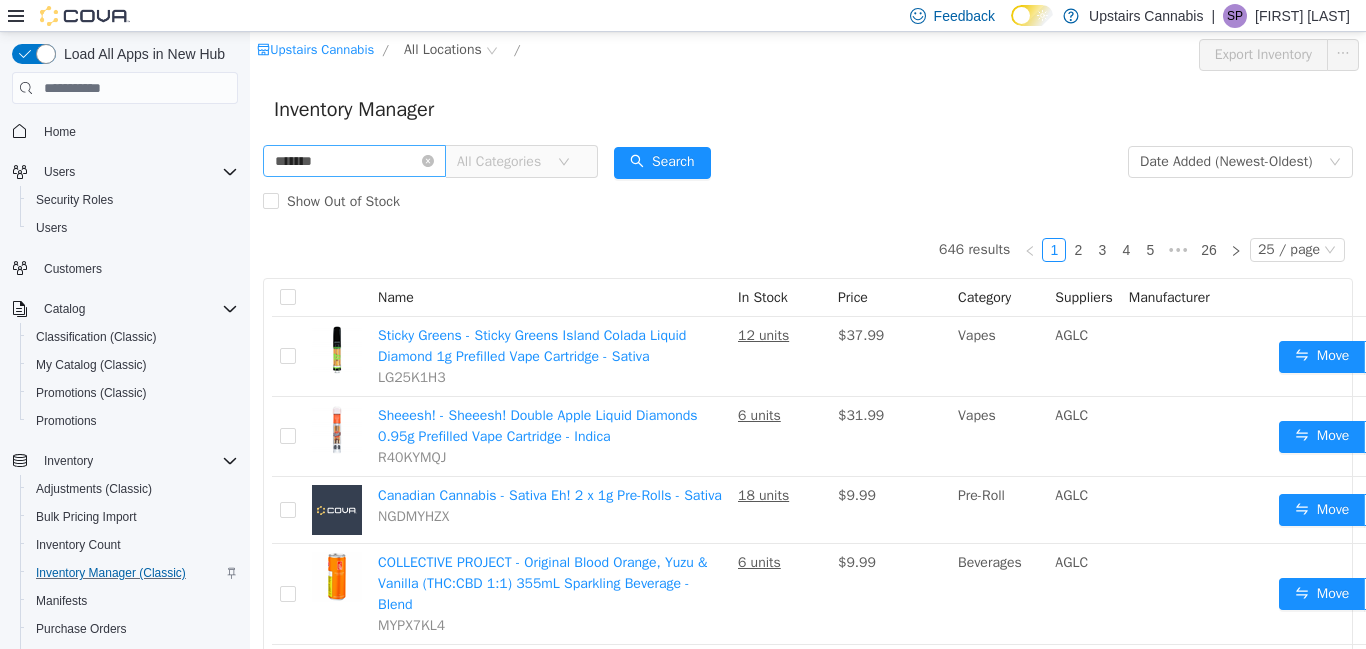 type on "*******" 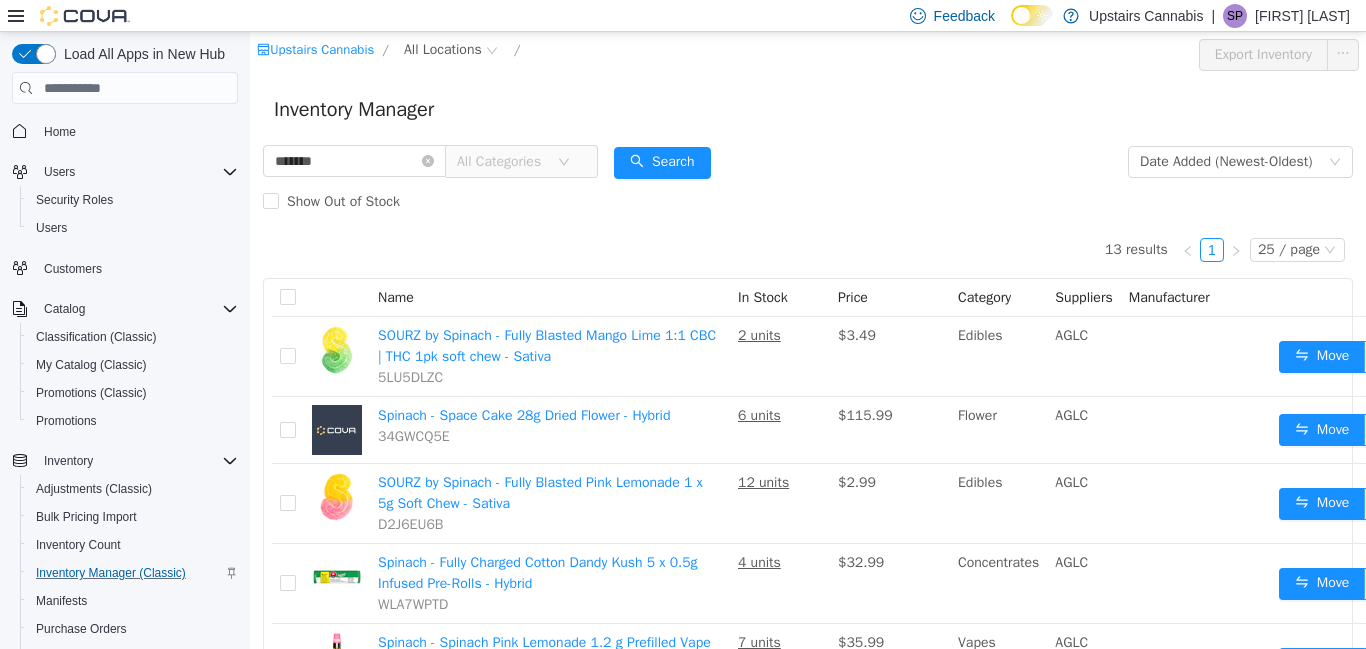 click on "All Categories" at bounding box center [513, 162] 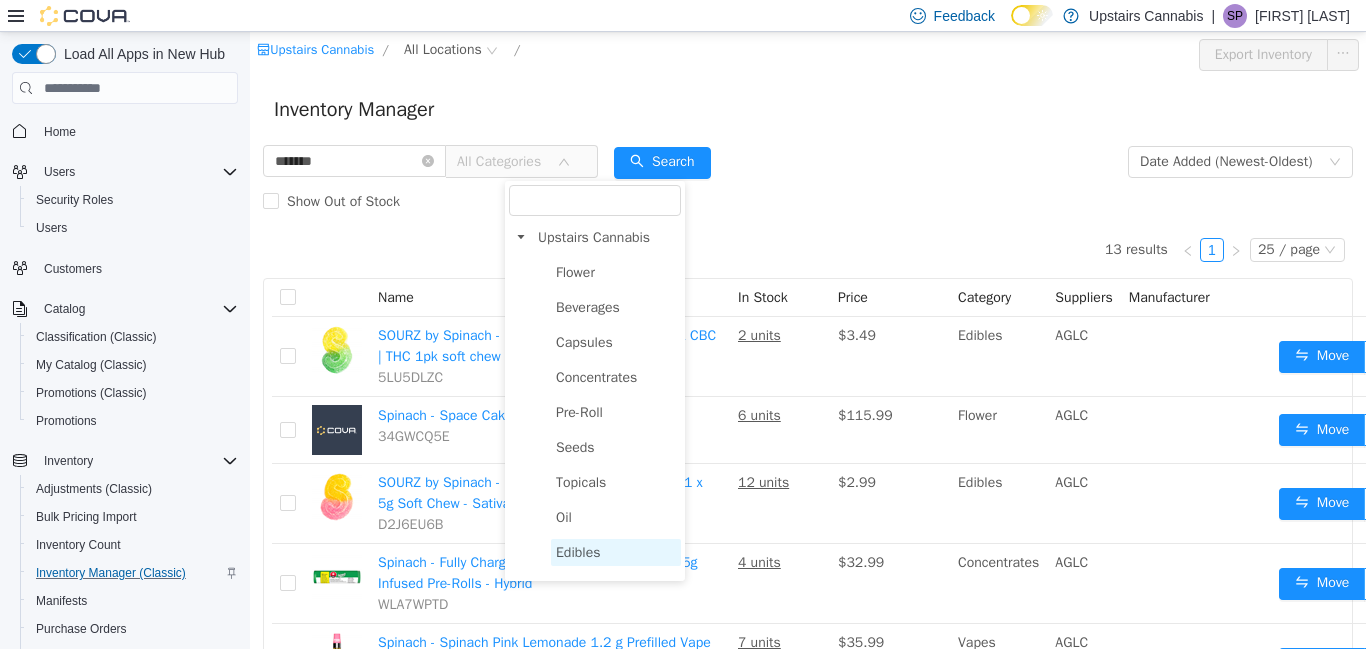 click on "Edibles" at bounding box center [578, 552] 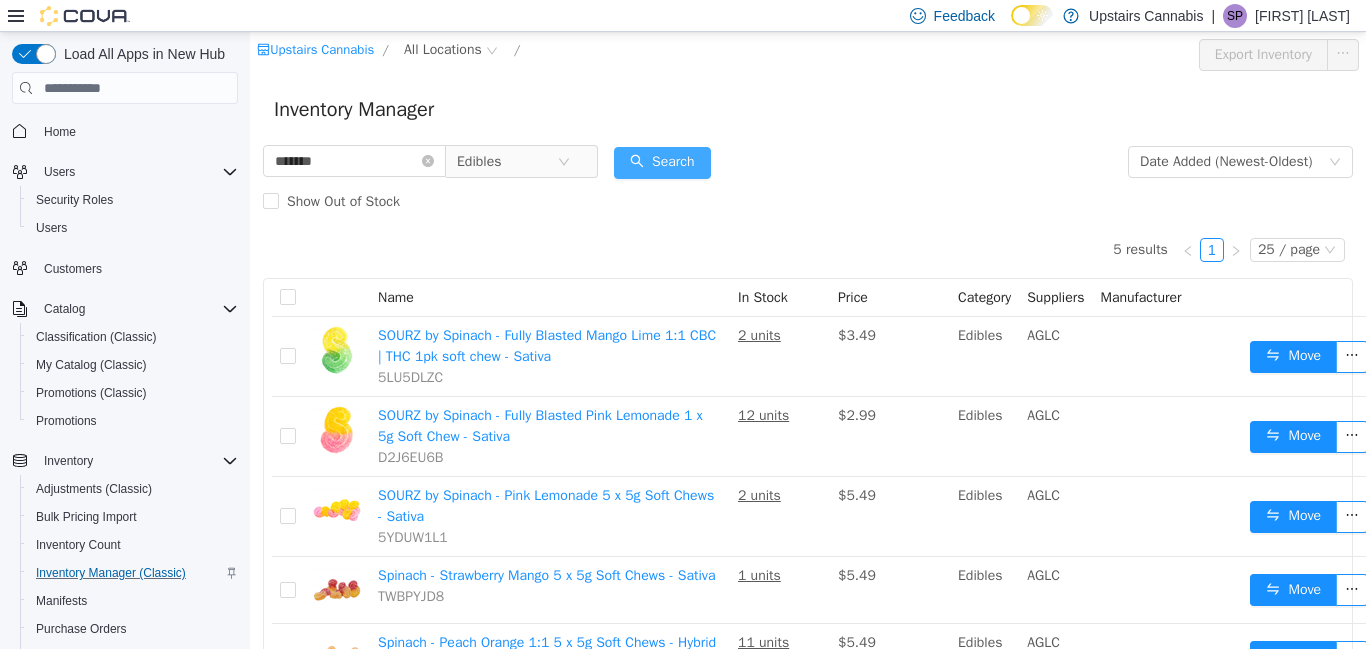 click on "Search" at bounding box center [662, 163] 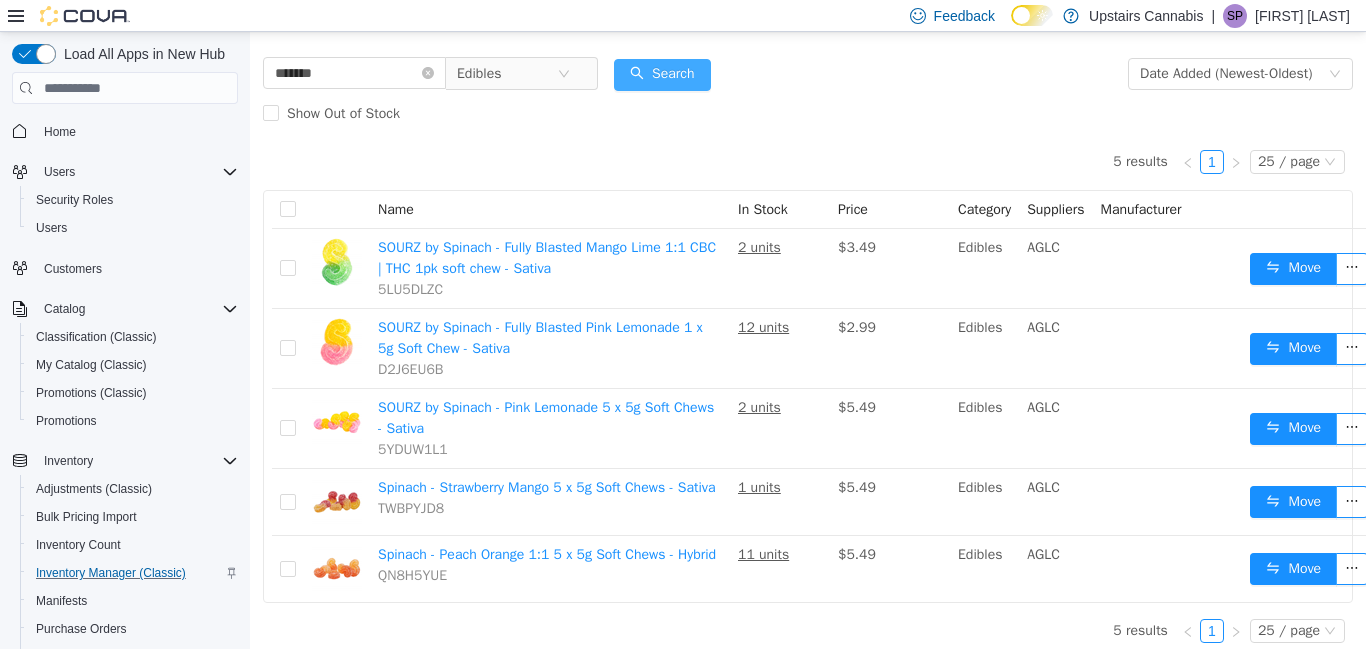 scroll, scrollTop: 124, scrollLeft: 0, axis: vertical 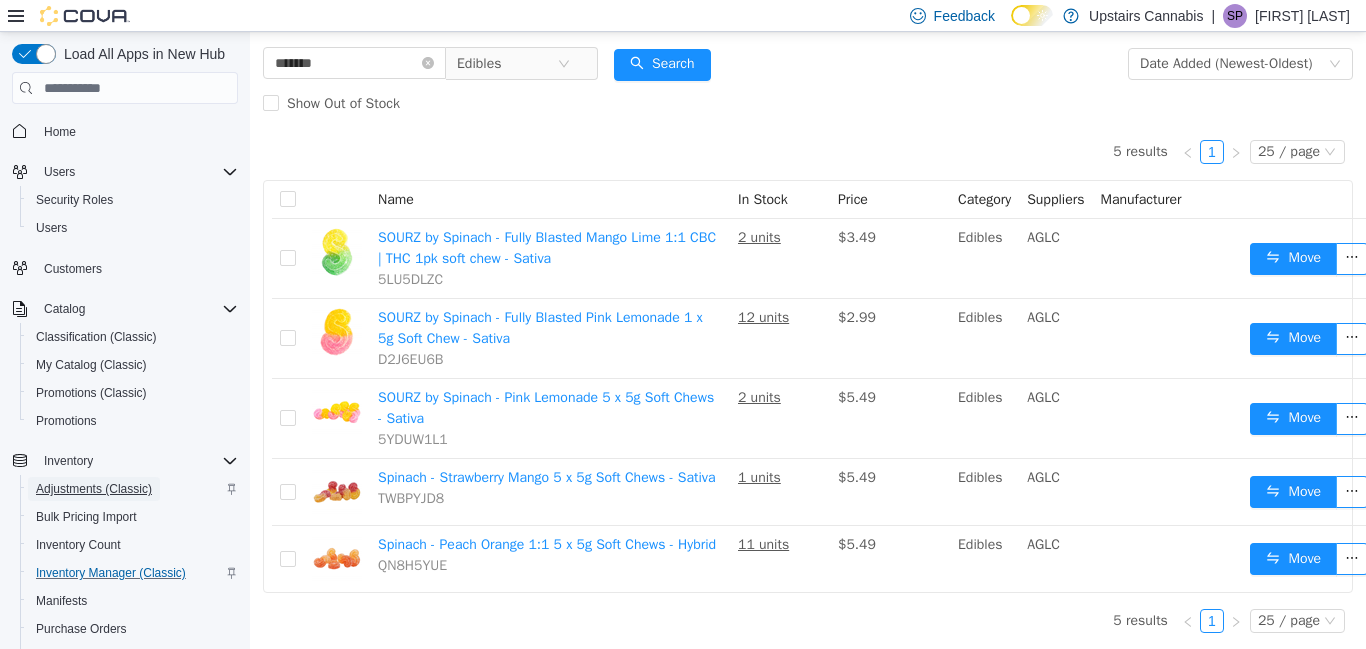 click on "Adjustments (Classic)" at bounding box center [94, 489] 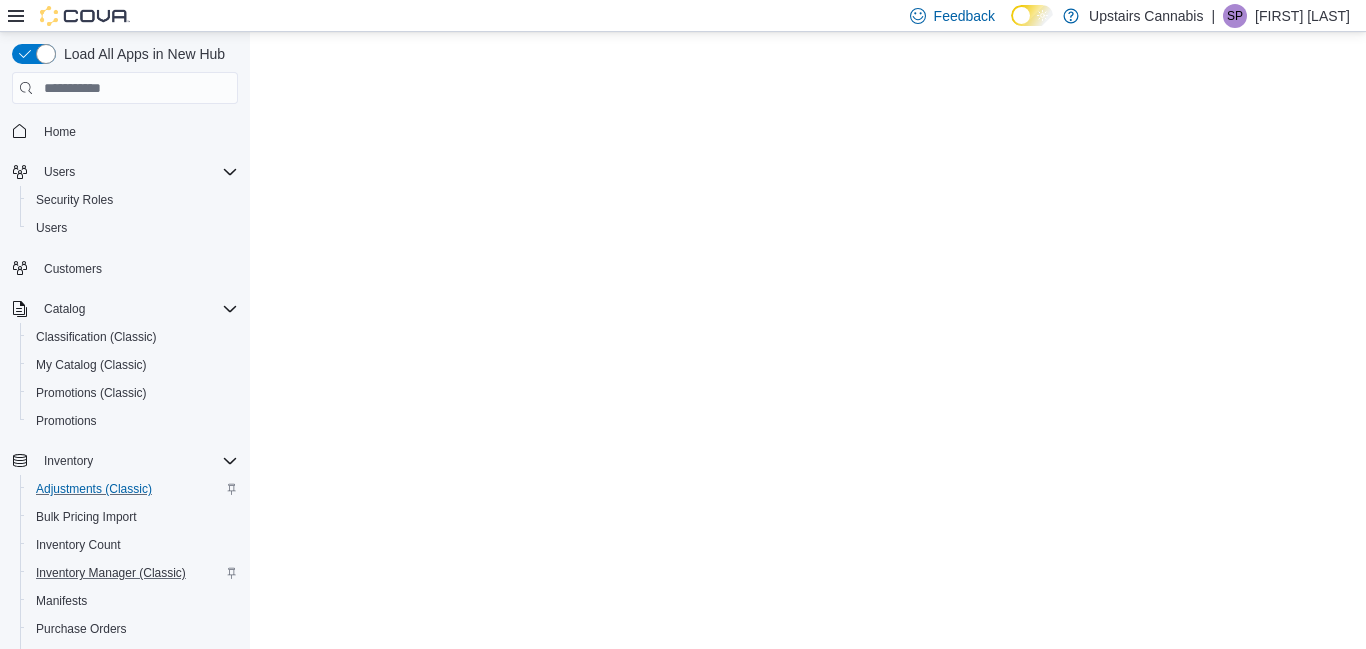 scroll, scrollTop: 0, scrollLeft: 0, axis: both 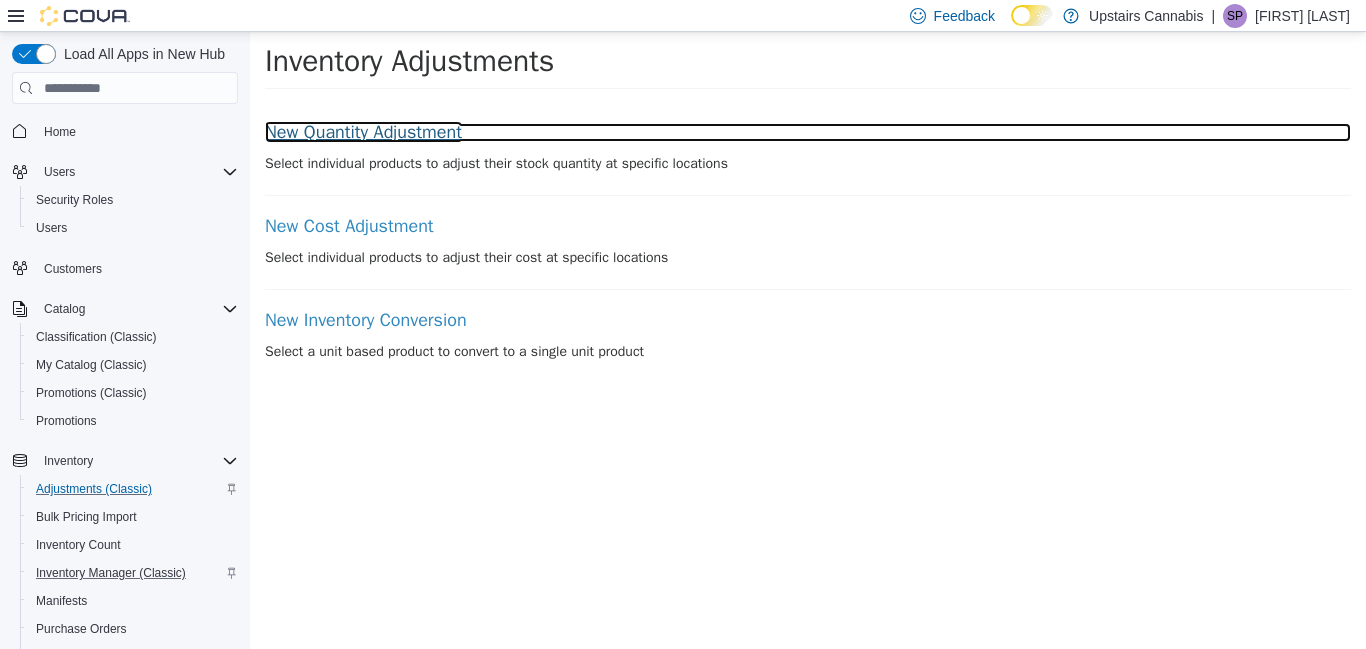 click on "New Quantity Adjustment" at bounding box center [808, 133] 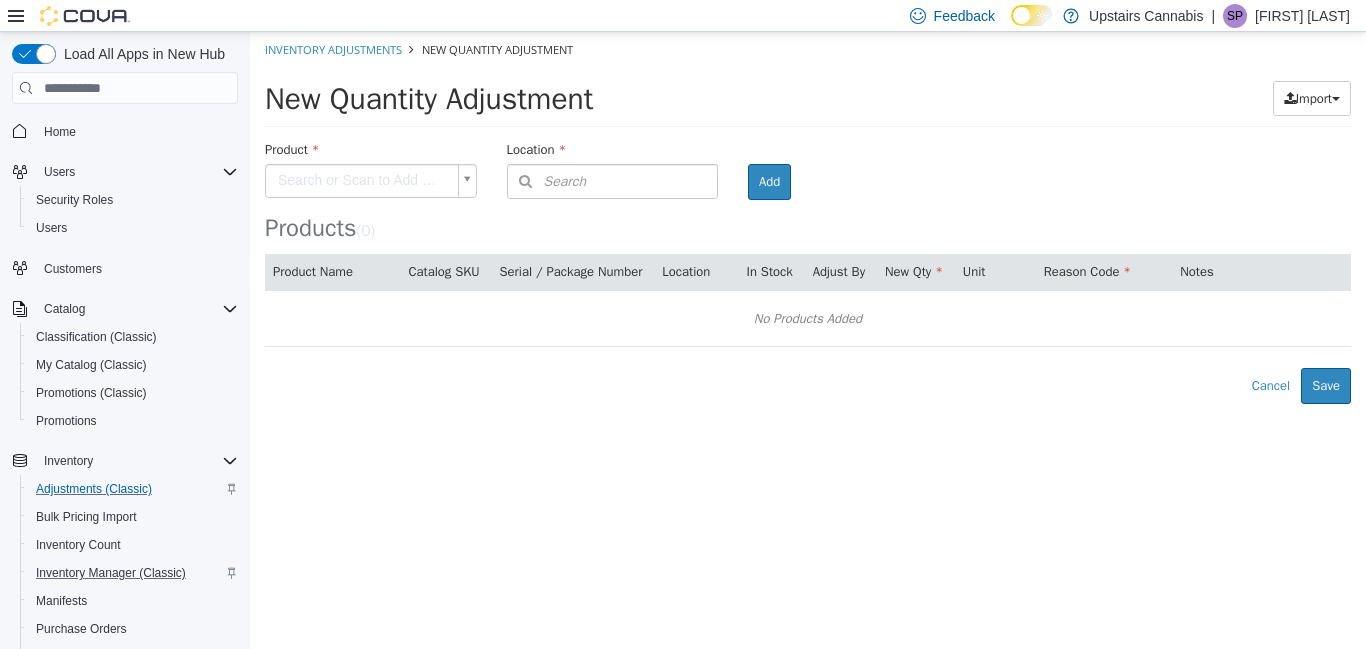 click on "×
Inventory Adjustments
New Quantity Adjustment
New Quantity Adjustment
Import  Inventory Export (.CSV) Package List (.TXT)
Product     Search or Scan to Add Product                             Location Search Type 3 or more characters or browse       Upstairs Cannabis     (1)         902 11 Ave SE         Room   Add Products  ( 0 ) Product Name Catalog SKU Serial / Package Number Location In Stock Adjust By New Qty Unit Reason Code Notes No Products Added Error saving adjustment please resolve the errors above. Cancel Save" at bounding box center [808, 218] 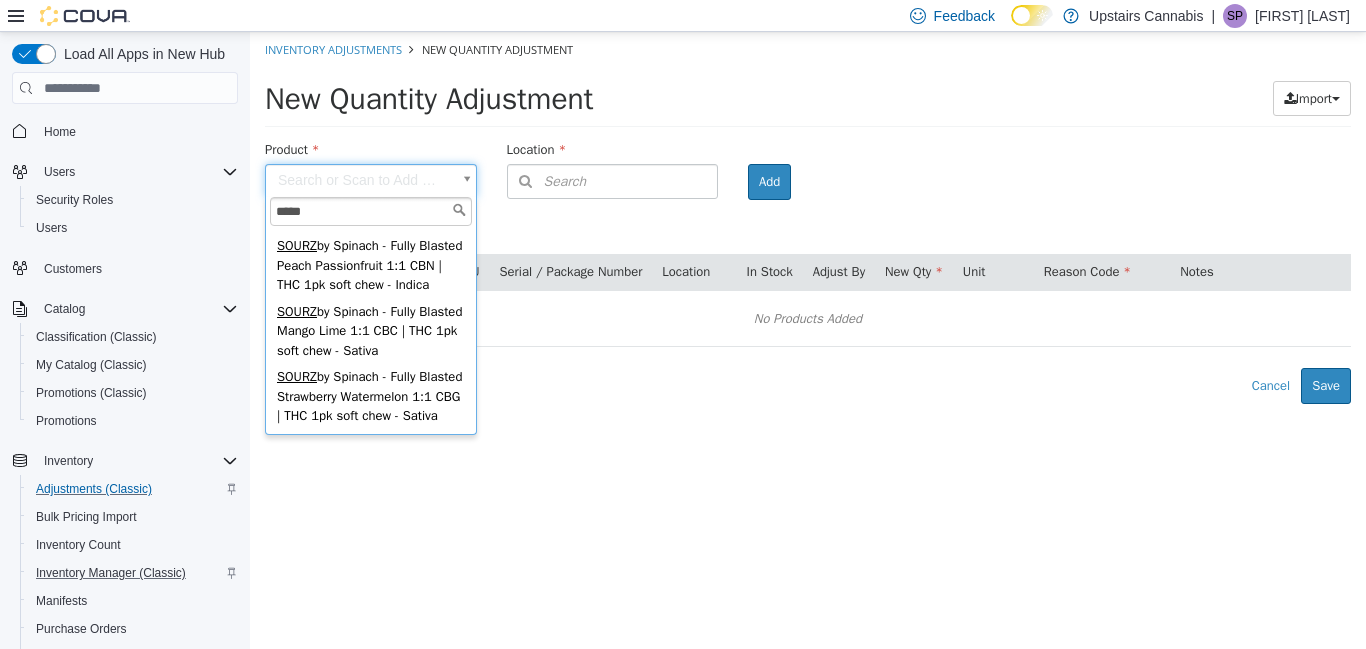 scroll, scrollTop: 0, scrollLeft: 0, axis: both 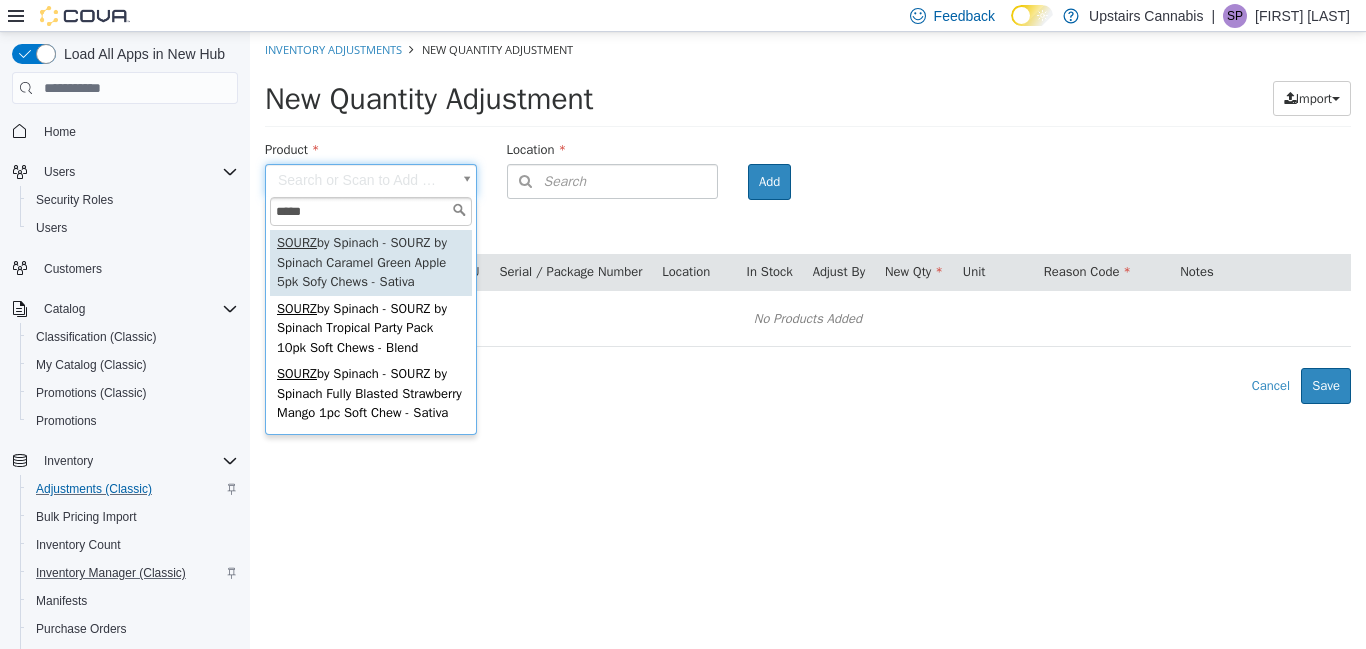 click on "*****" at bounding box center (371, 212) 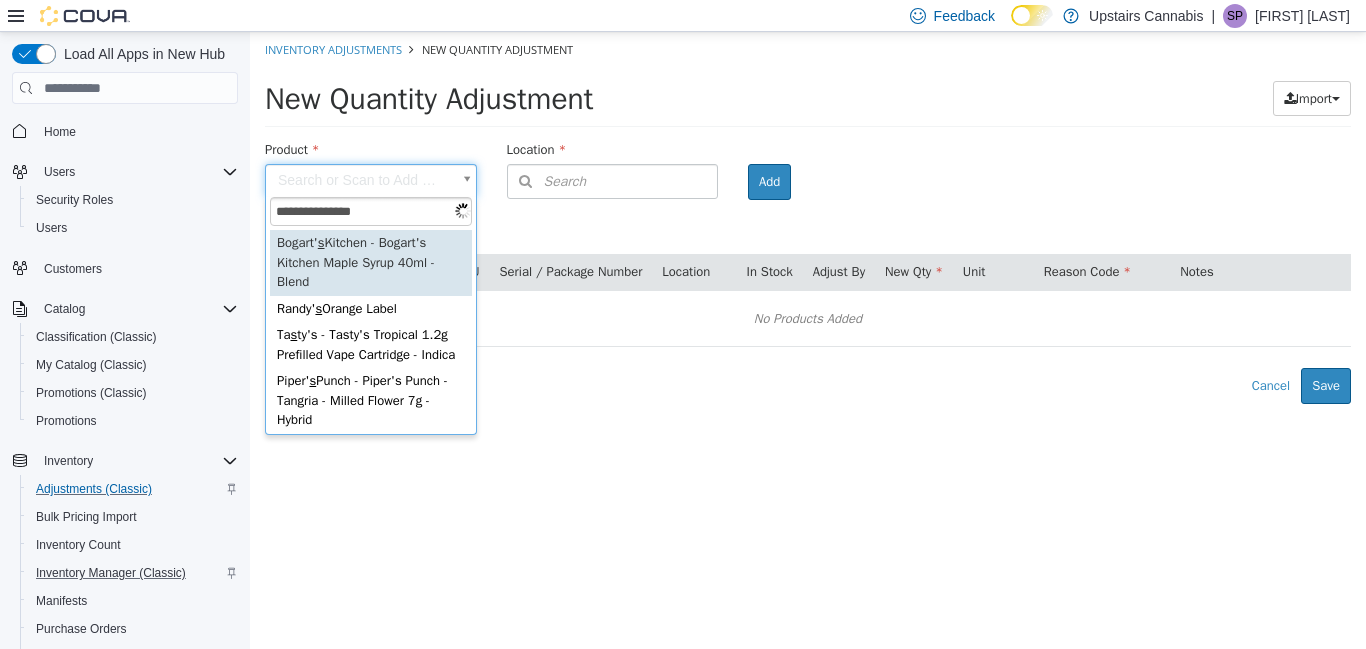 type on "**********" 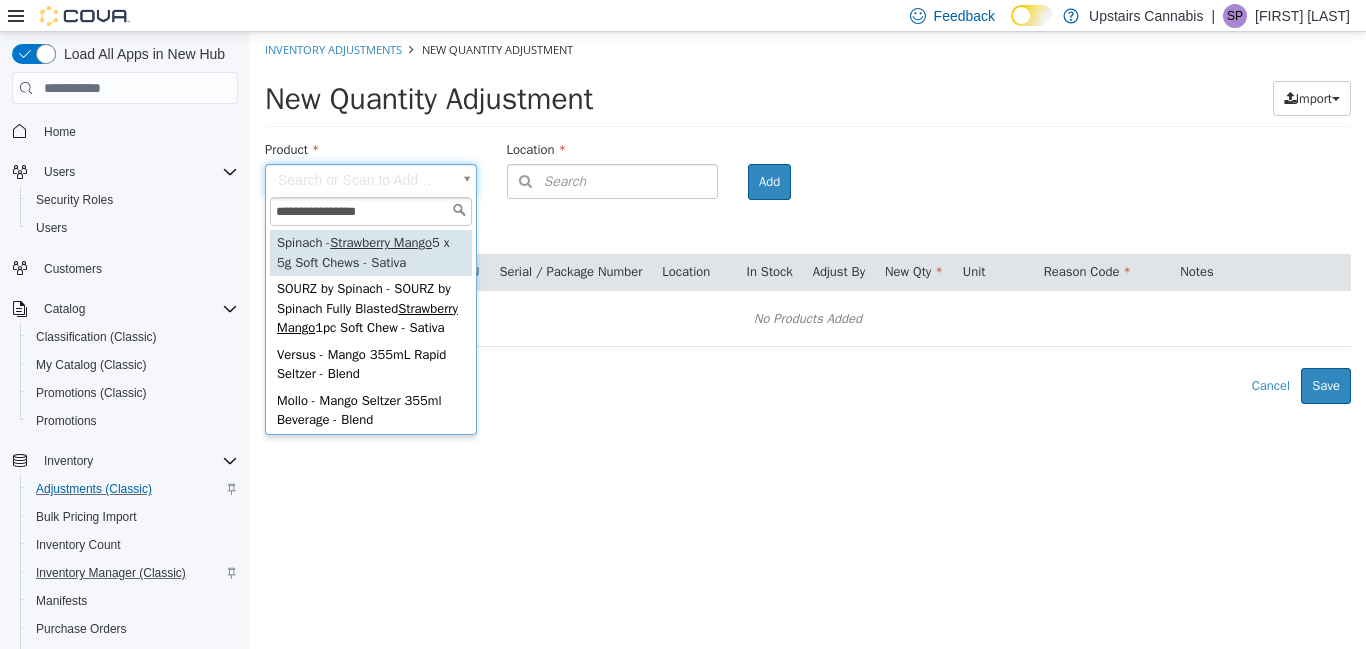 type on "**********" 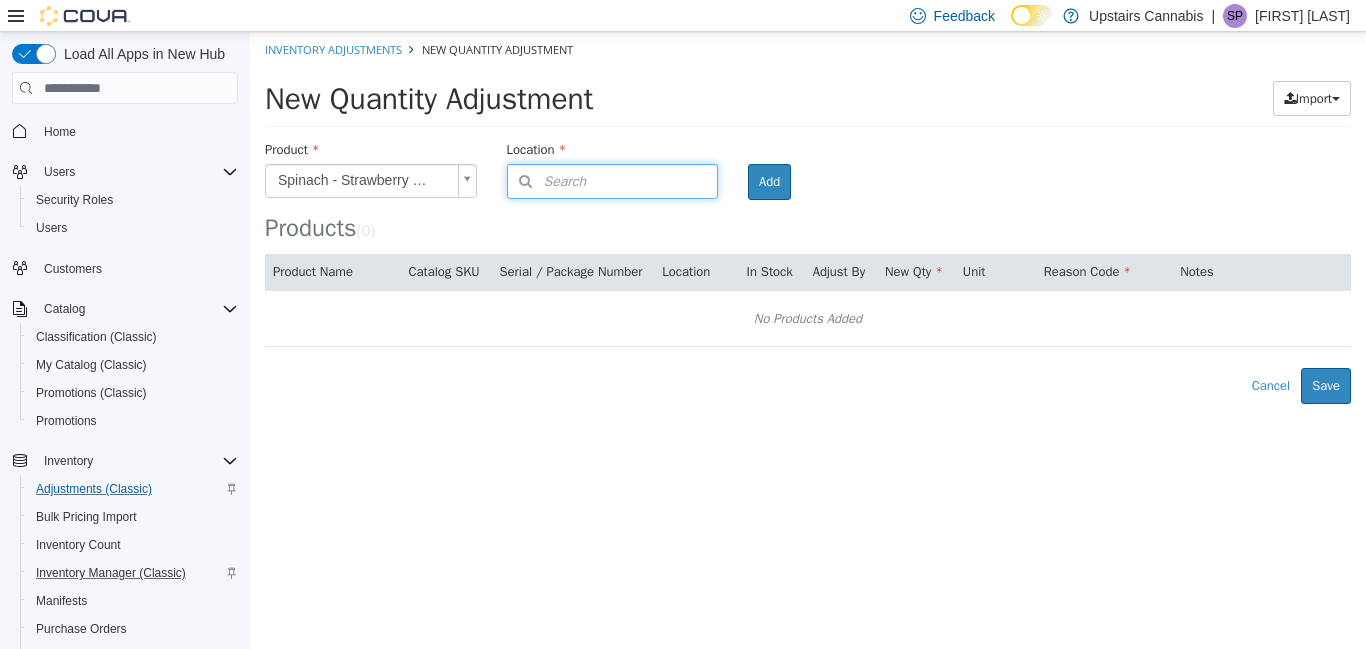 click on "Search" at bounding box center (547, 181) 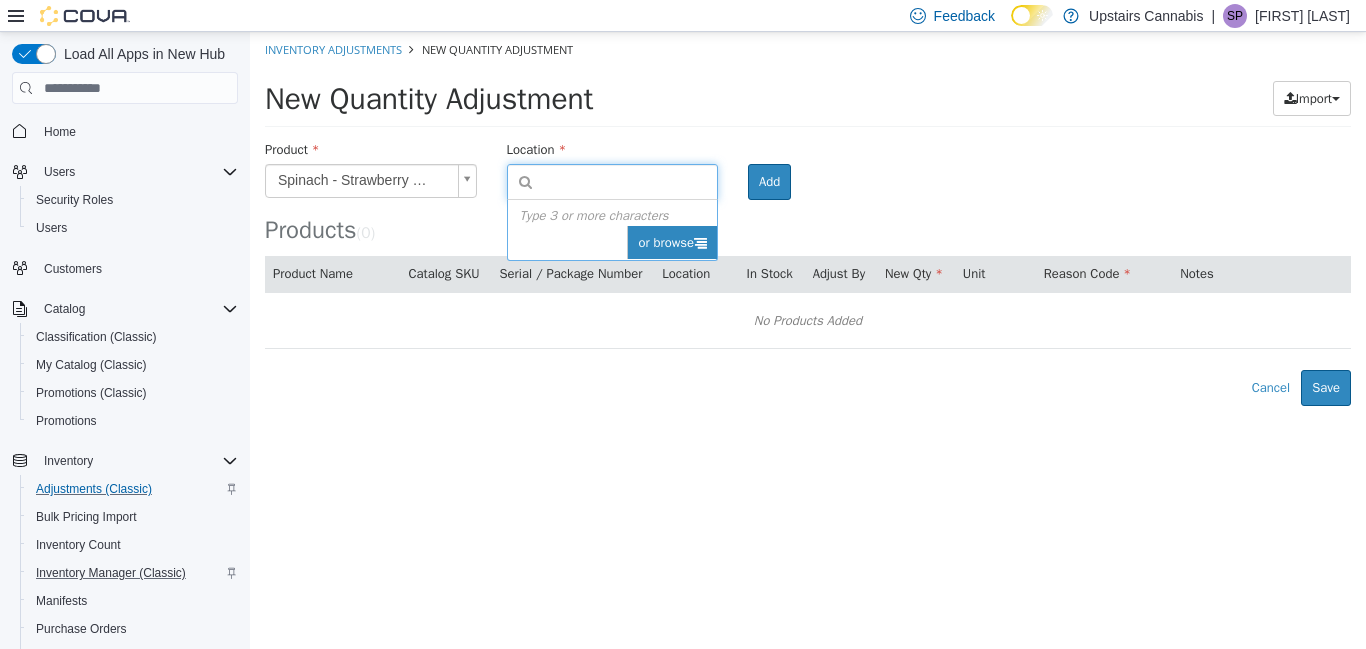 click on "or browse" at bounding box center (672, 243) 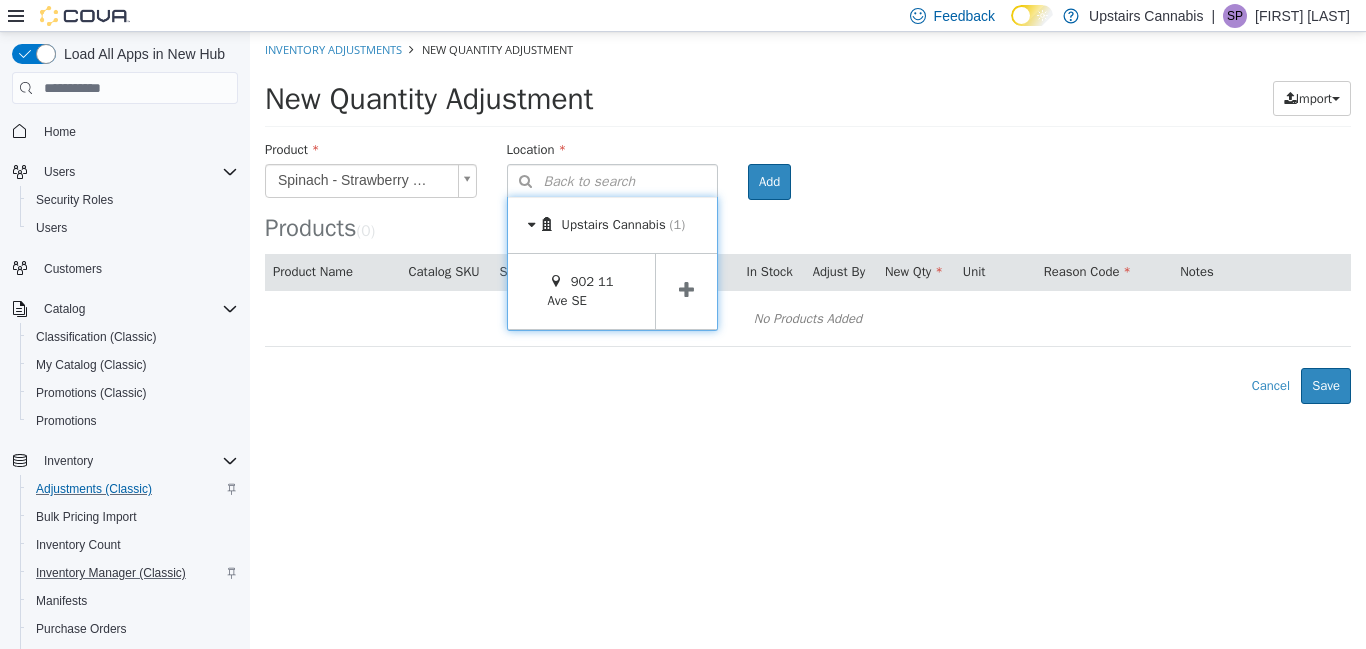 click at bounding box center (686, 290) 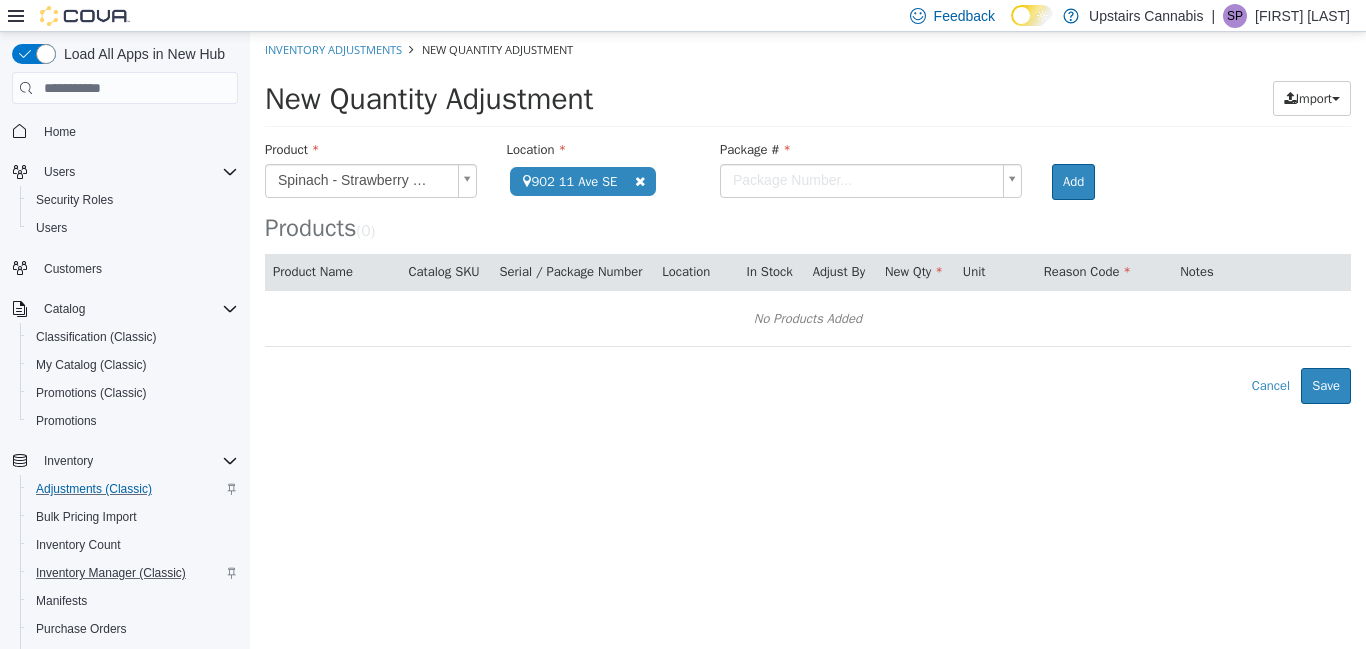 click on "**********" at bounding box center (808, 218) 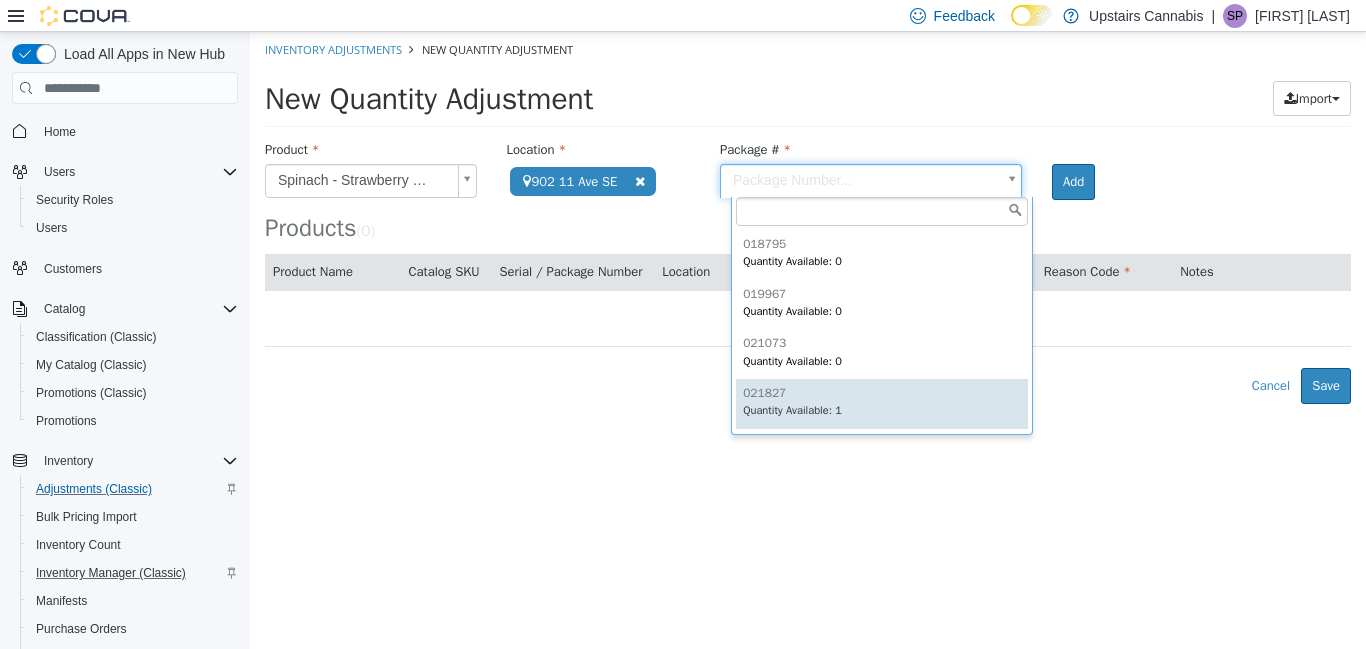 type on "******" 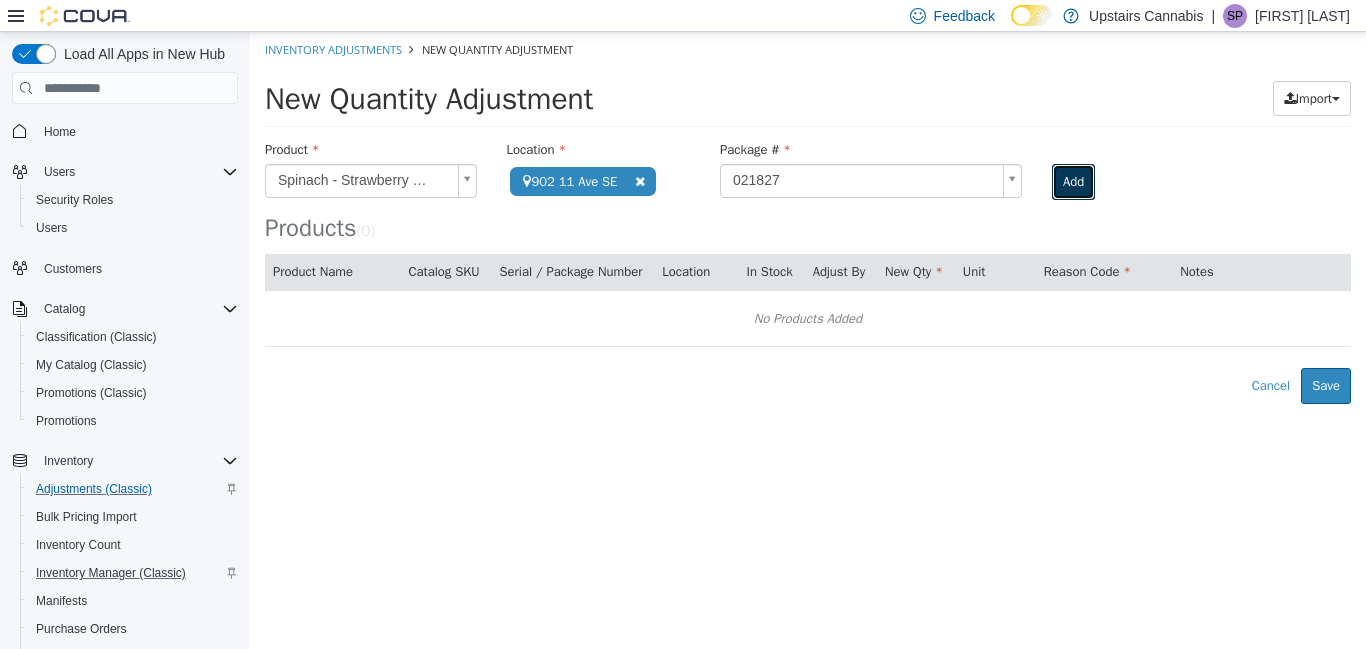 click on "Add" at bounding box center [1073, 182] 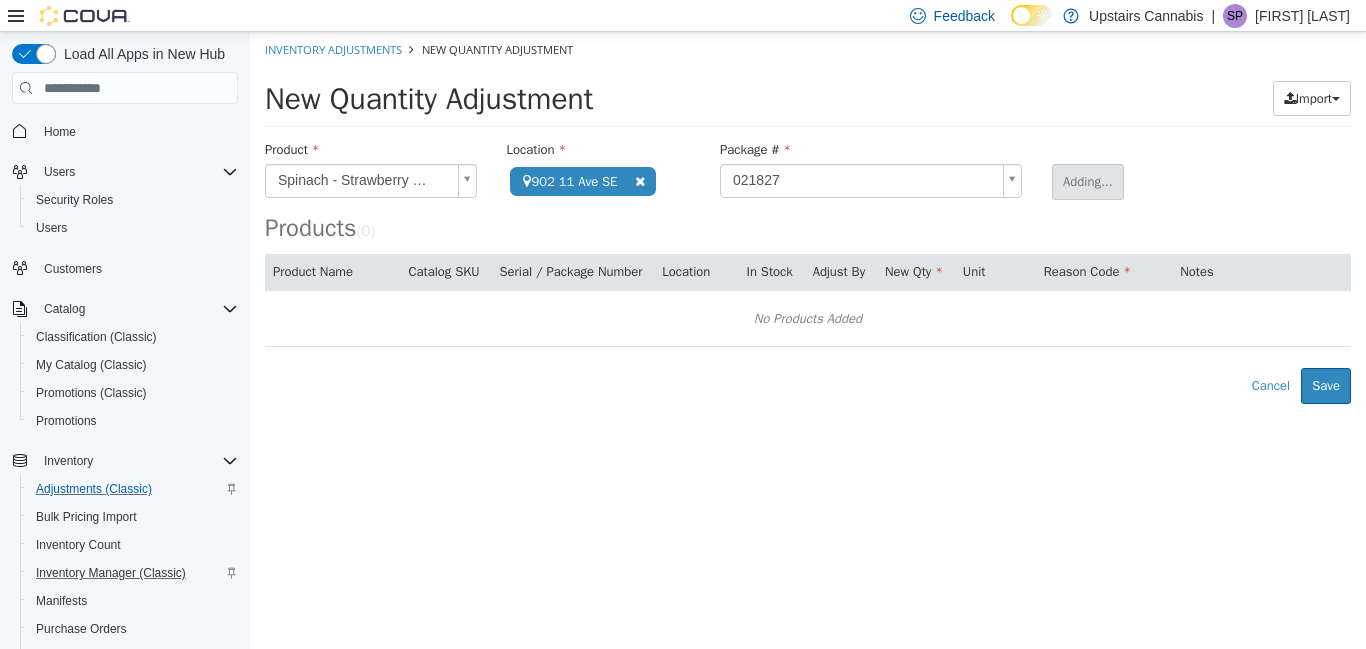 type 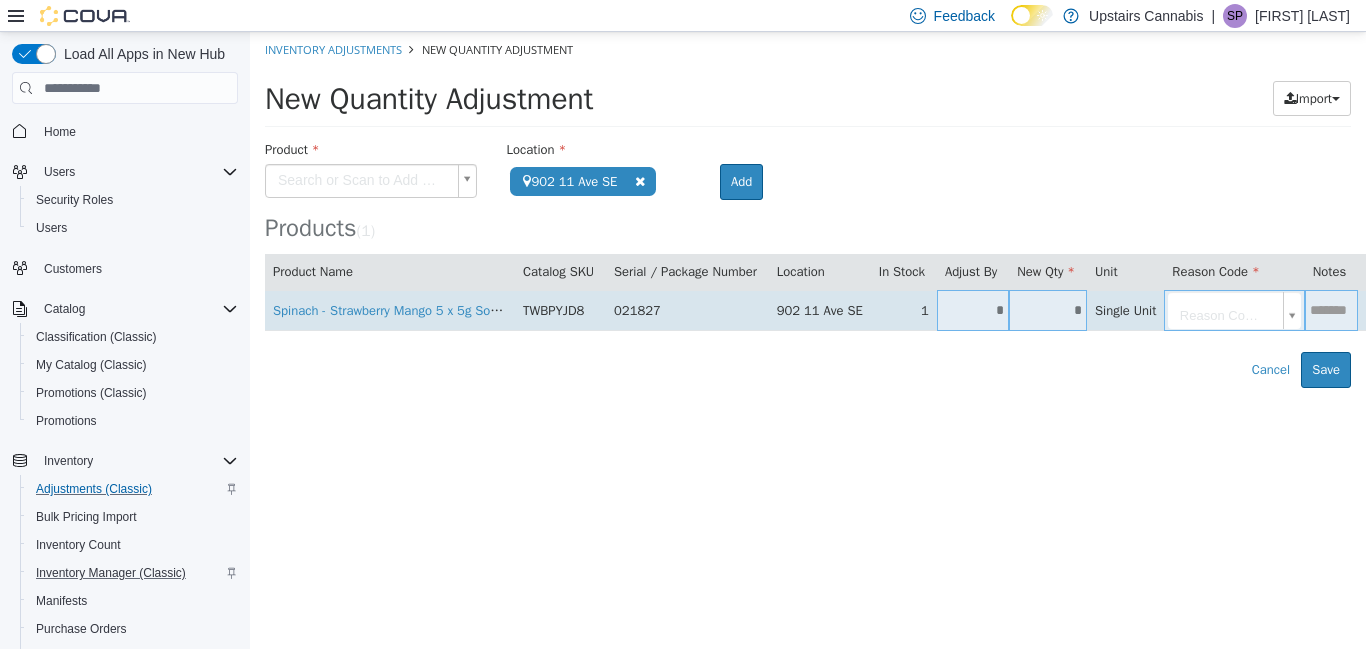 click on "*" at bounding box center [973, 310] 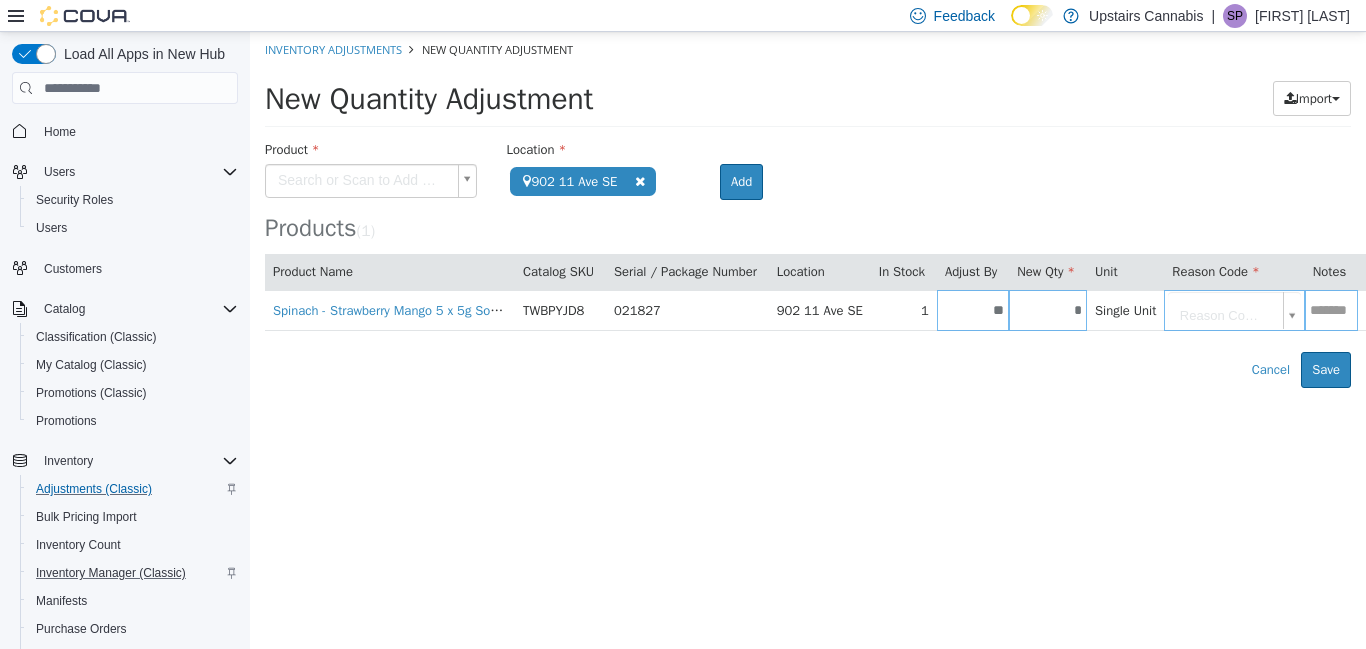 type on "**" 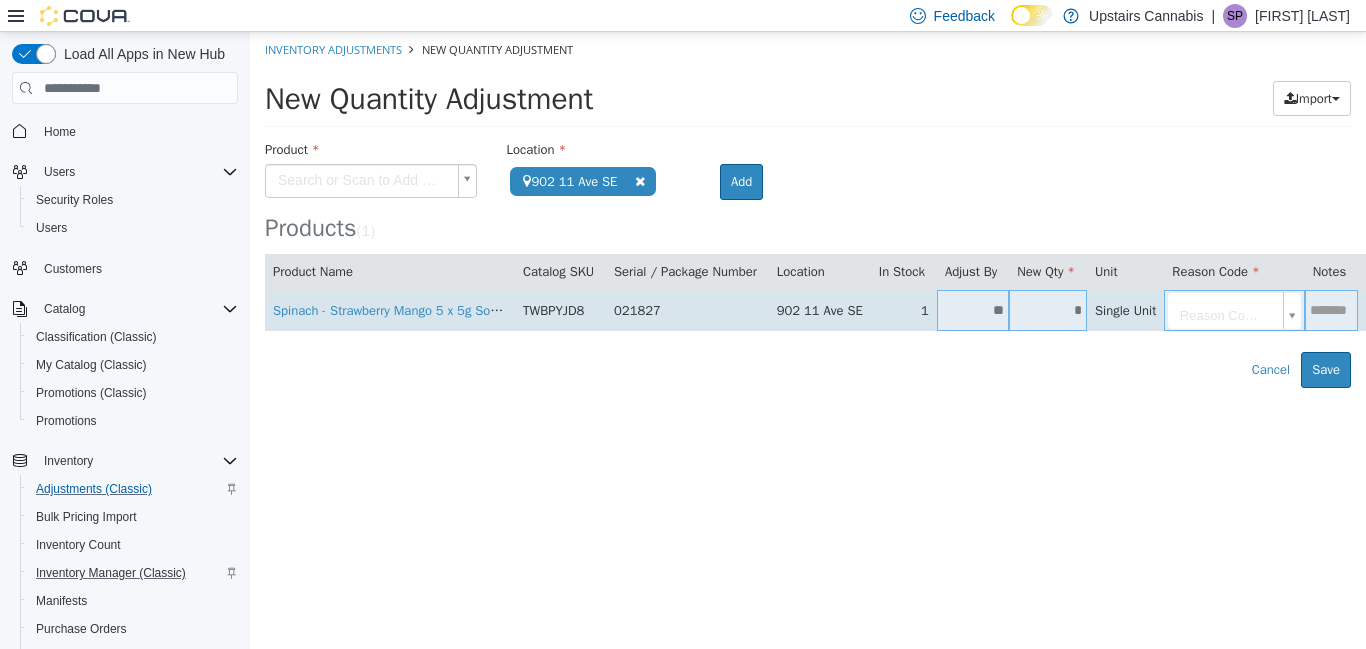 click on "**********" at bounding box center [808, 210] 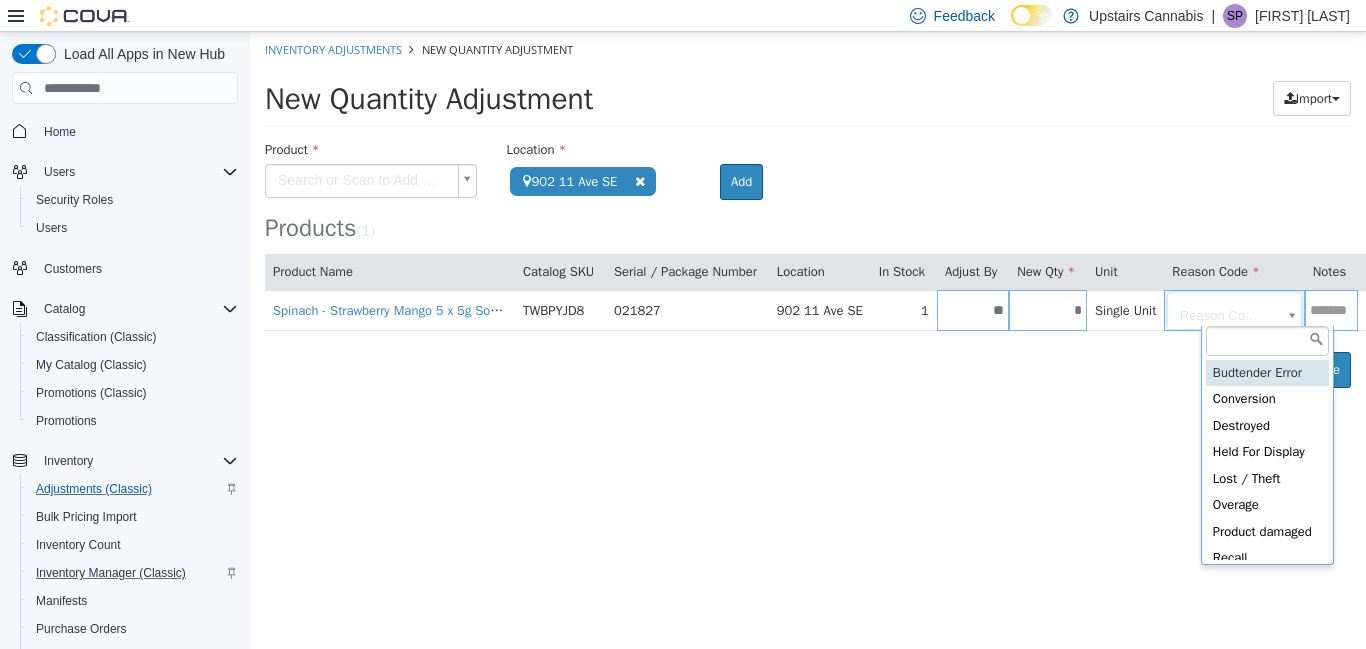 type on "**********" 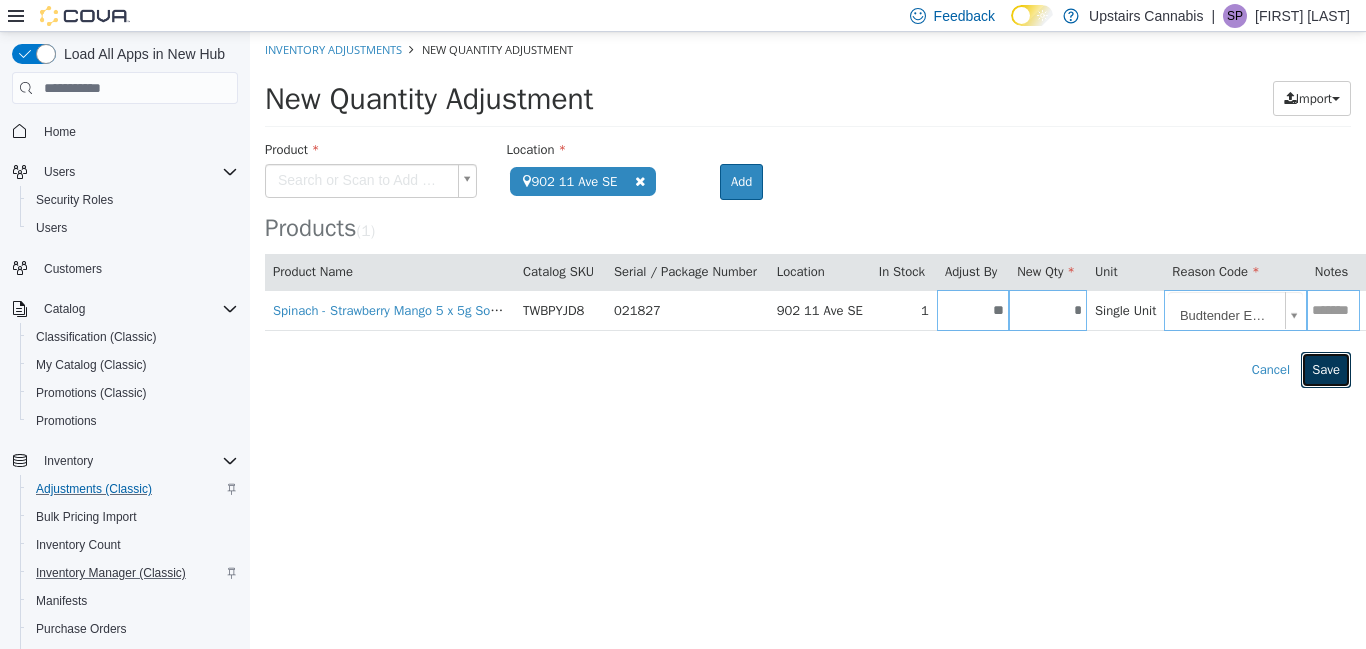 click on "Save" at bounding box center [1326, 370] 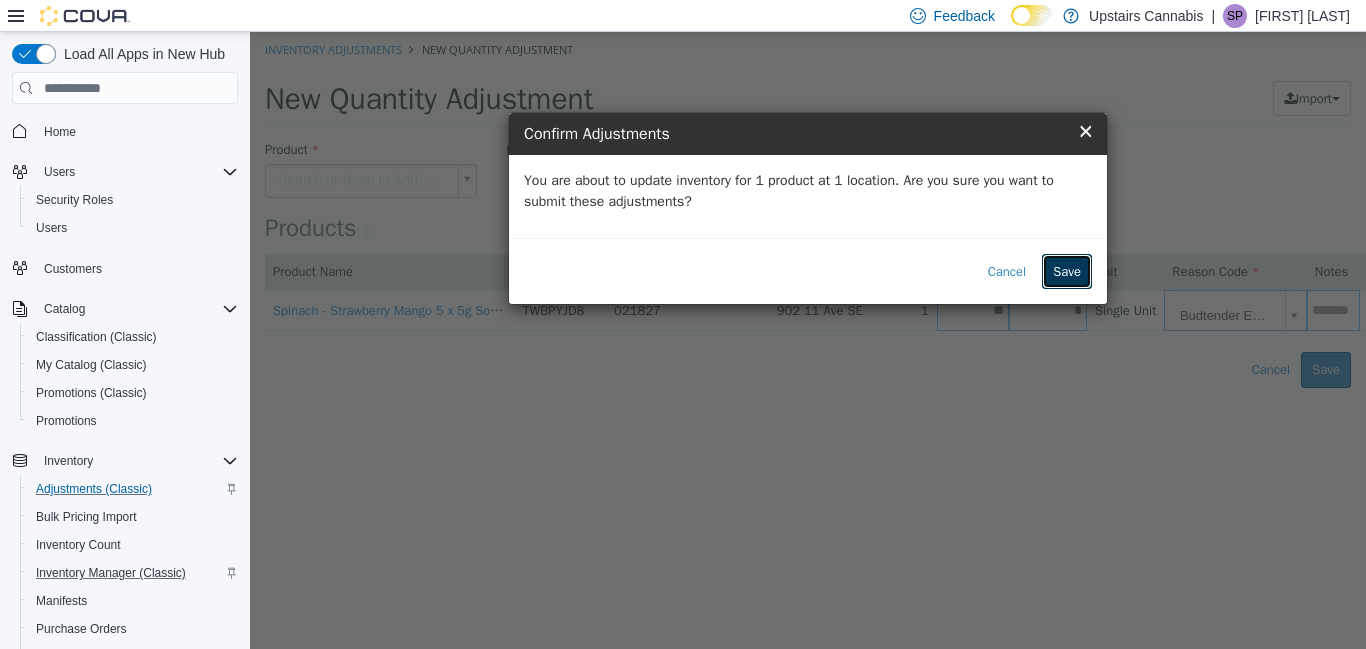 click on "Save" at bounding box center (1067, 272) 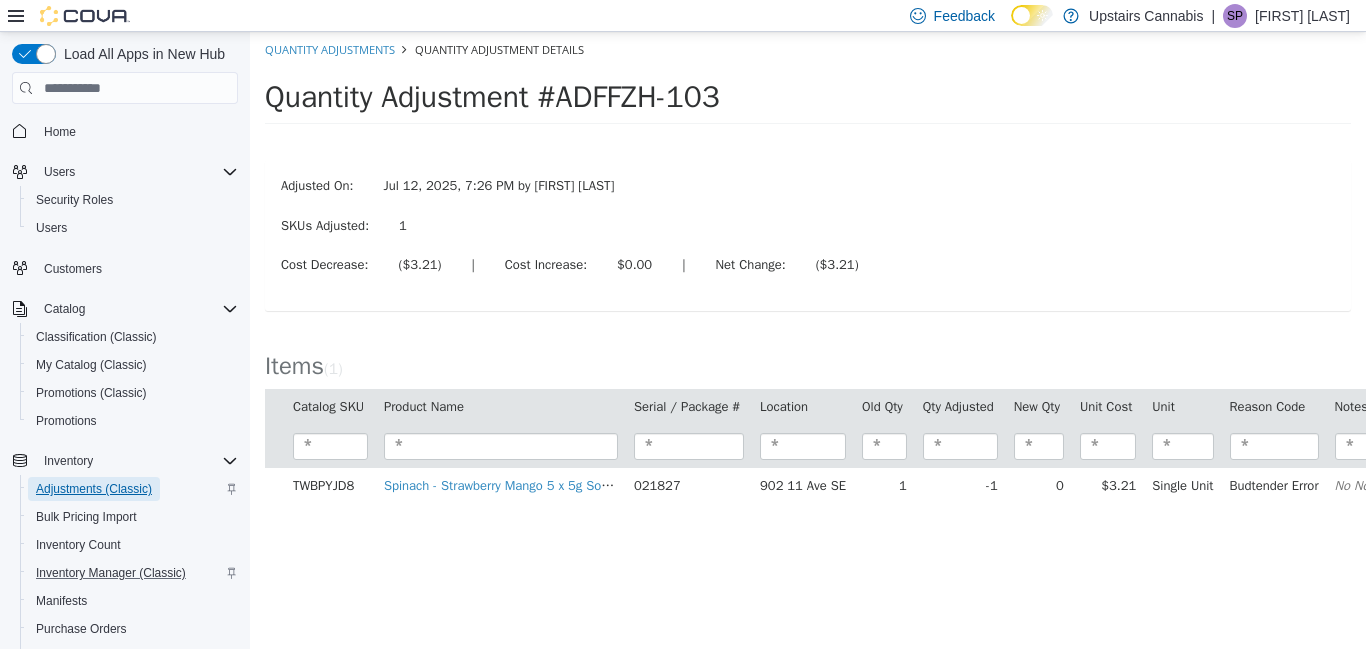 click on "Adjustments (Classic)" at bounding box center [94, 489] 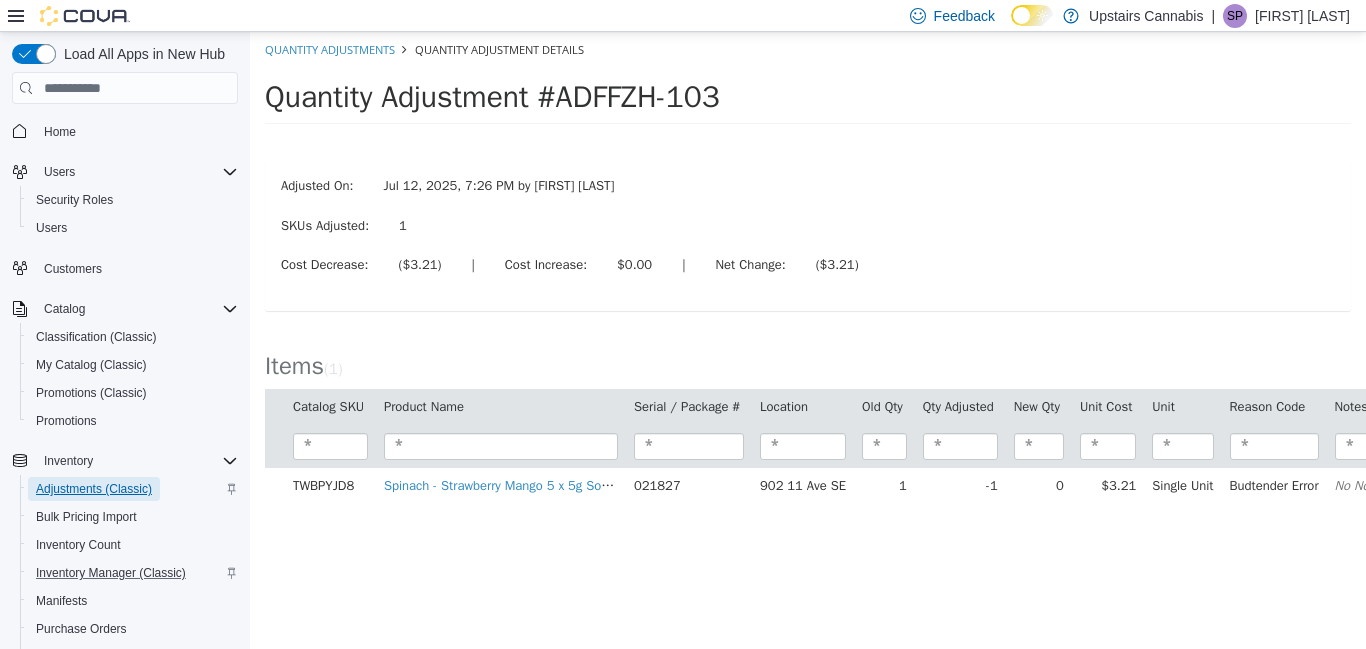 click on "Adjustments (Classic)" at bounding box center [94, 489] 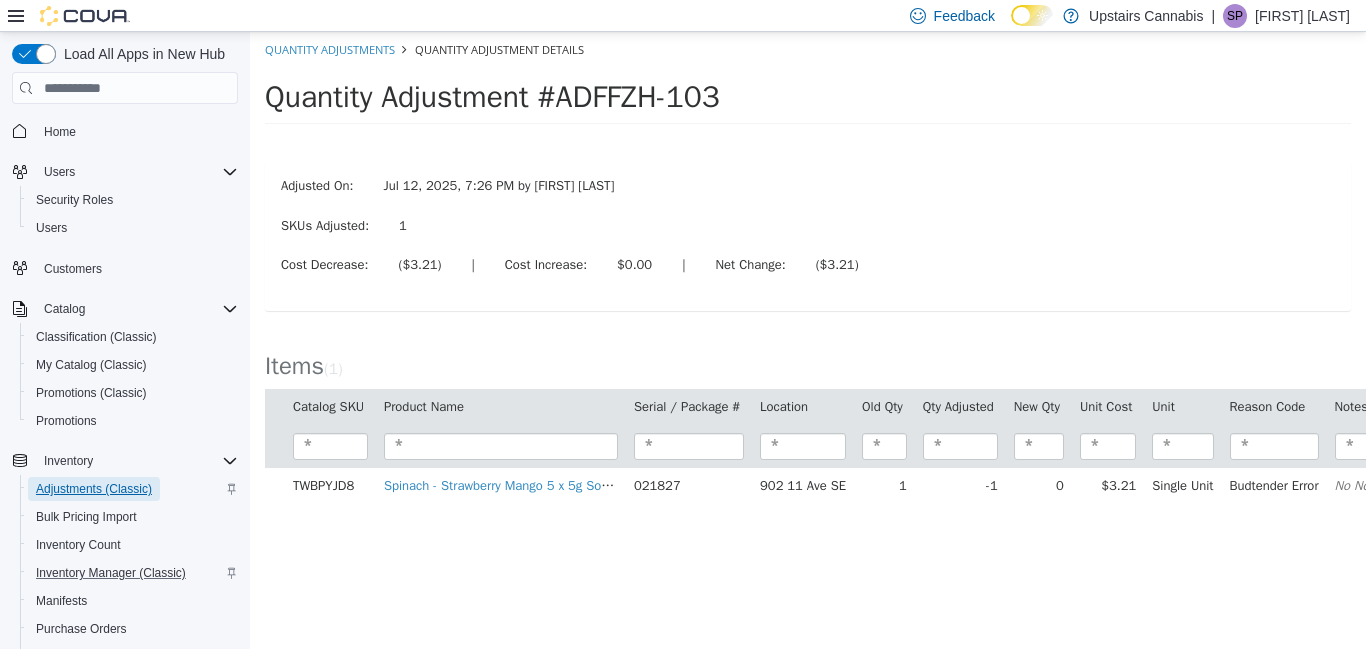 click on "Adjustments (Classic)" at bounding box center [94, 489] 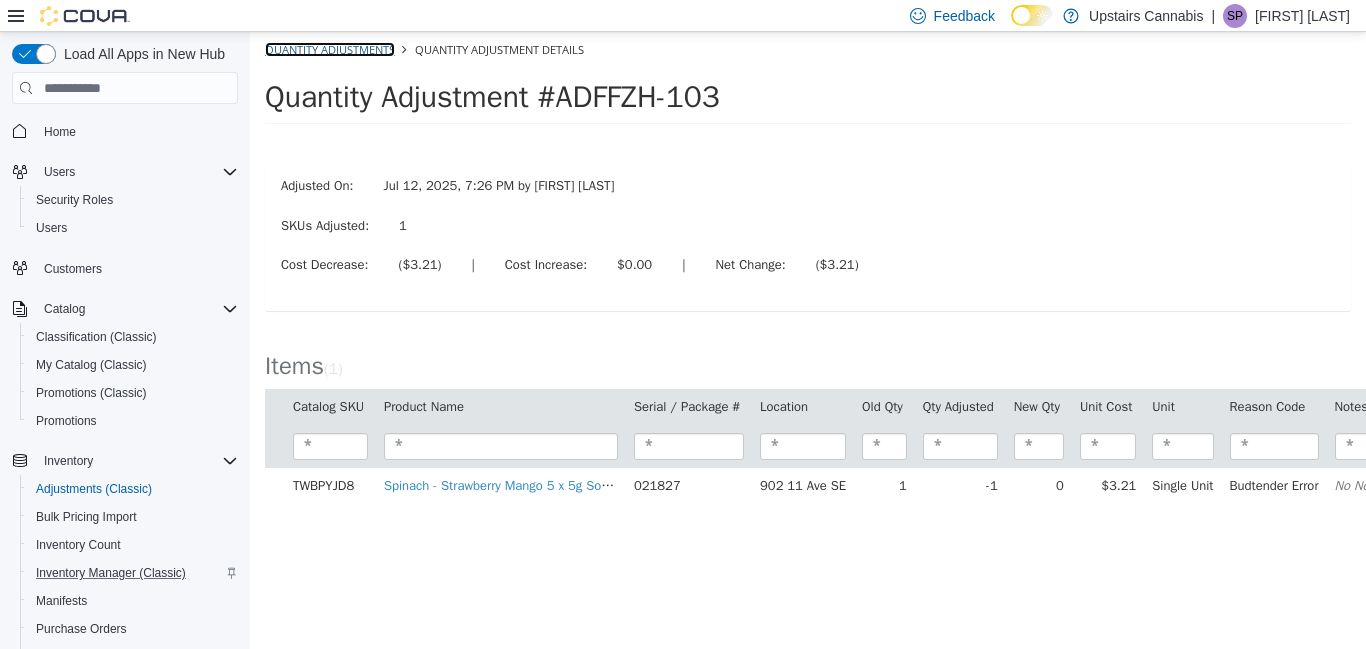 click on "Quantity Adjustments" at bounding box center [330, 49] 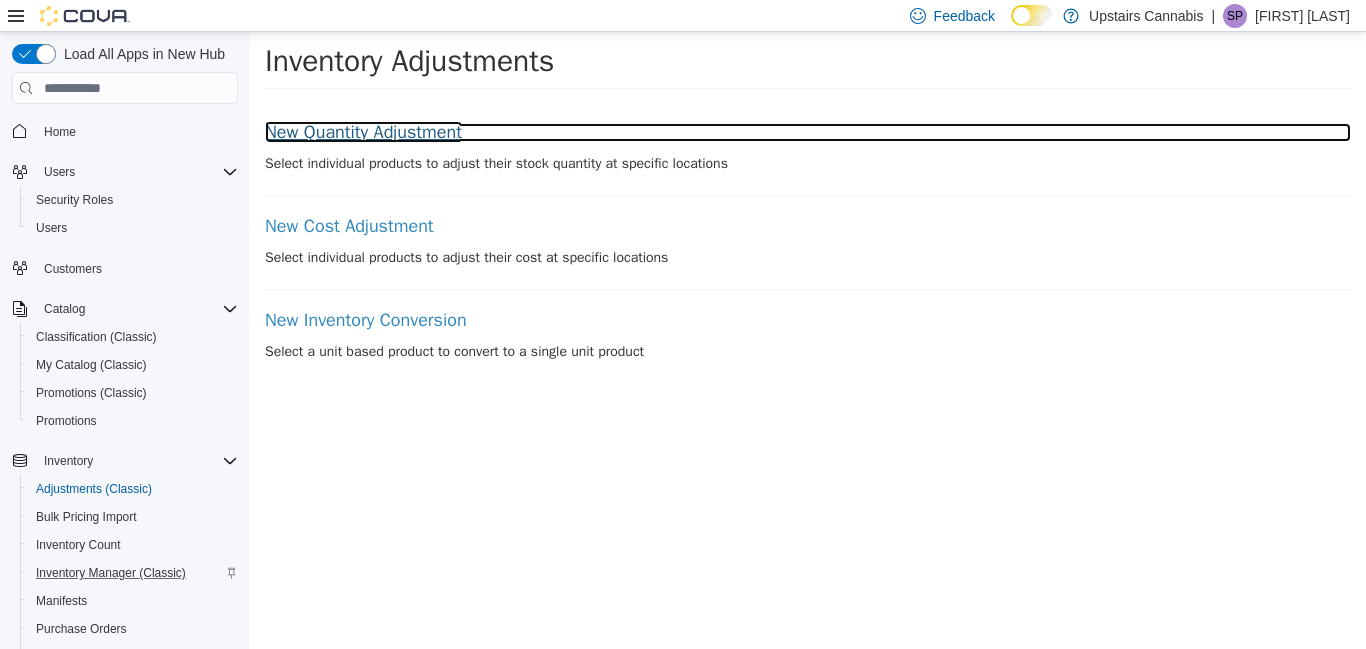 click on "New Quantity Adjustment" at bounding box center (808, 133) 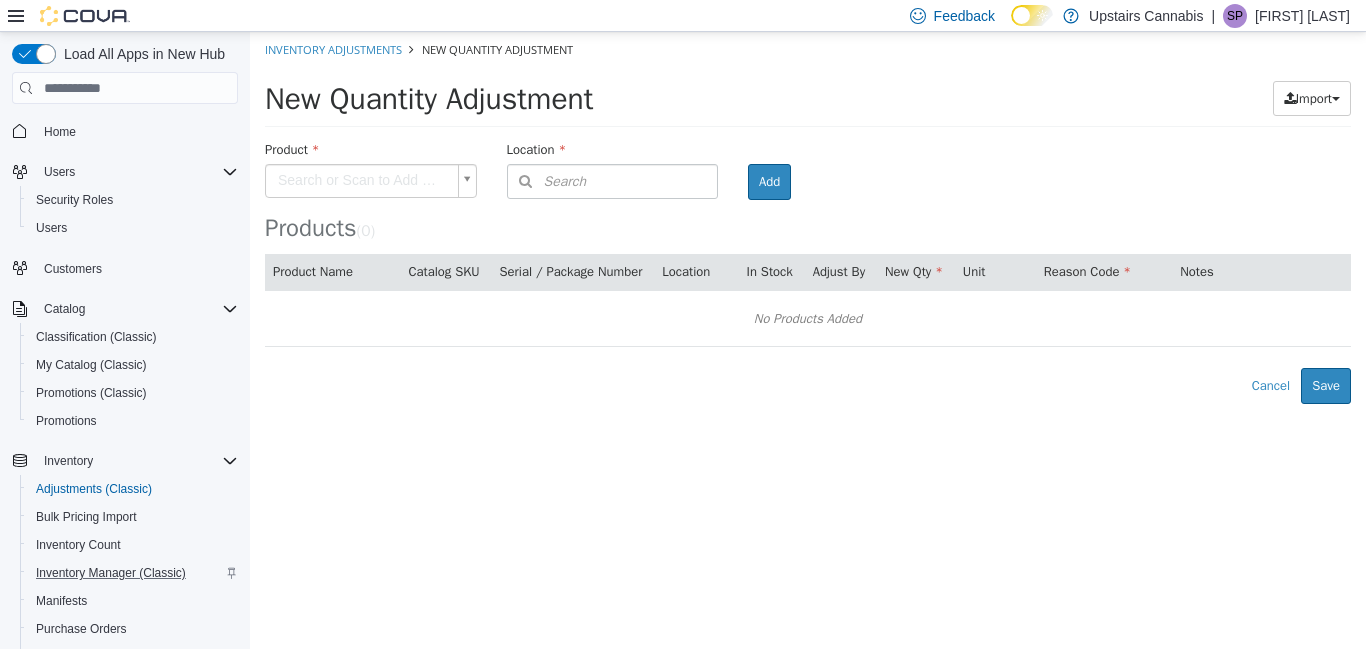 click on "×
The adjustment request was successfully processed.
Inventory Adjustments
New Quantity Adjustment
New Quantity Adjustment
Import  Inventory Export (.CSV) Package List (.TXT)
Product     Search or Scan to Add Product                             Location Search Type 3 or more characters or browse       Upstairs Cannabis     (1)         902 11 Ave SE         Room   Add Products  ( 0 ) Product Name Catalog SKU Serial / Package Number Location In Stock Adjust By New Qty Unit Reason Code Notes No Products Added Error saving adjustment please resolve the errors above. Cancel Save" at bounding box center [808, 218] 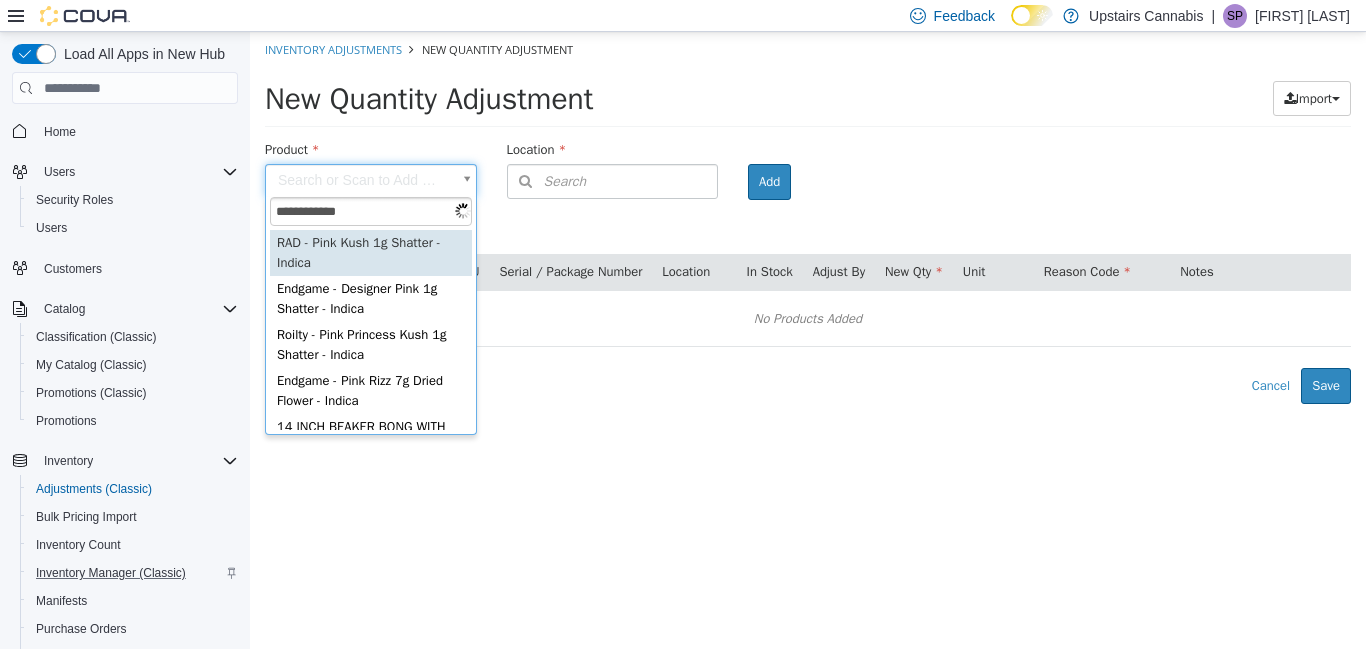 type on "**********" 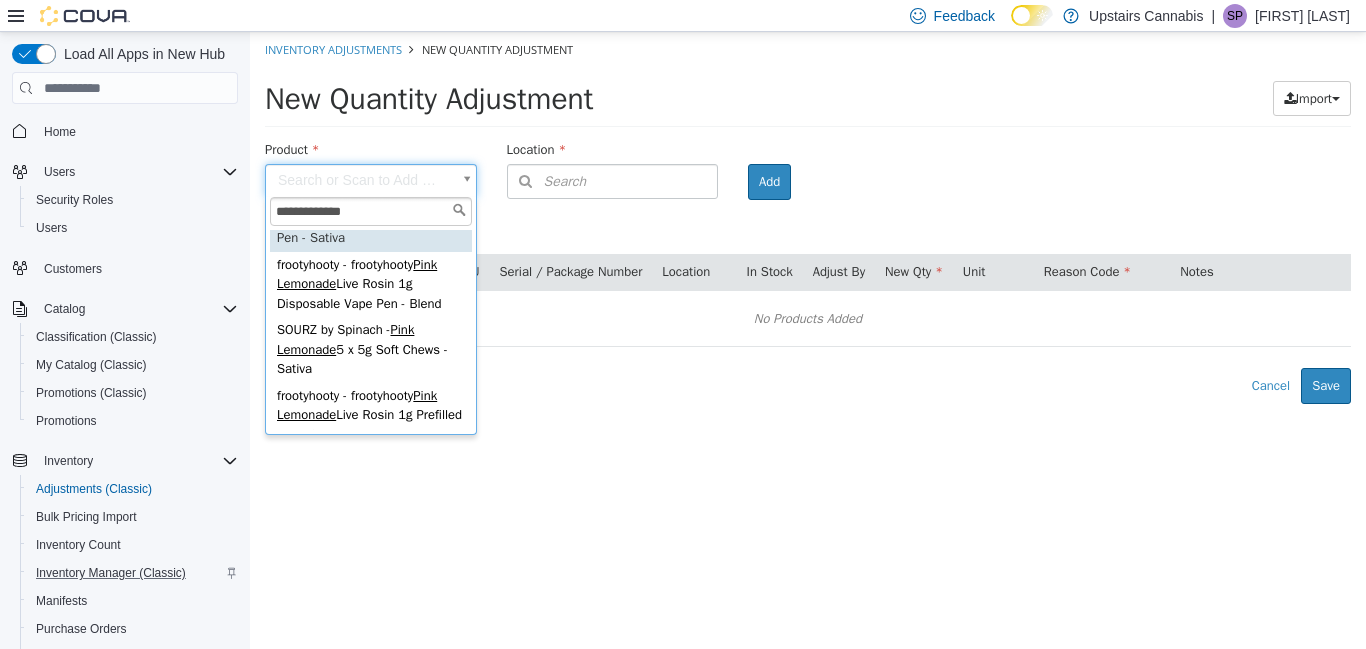 scroll, scrollTop: 327, scrollLeft: 0, axis: vertical 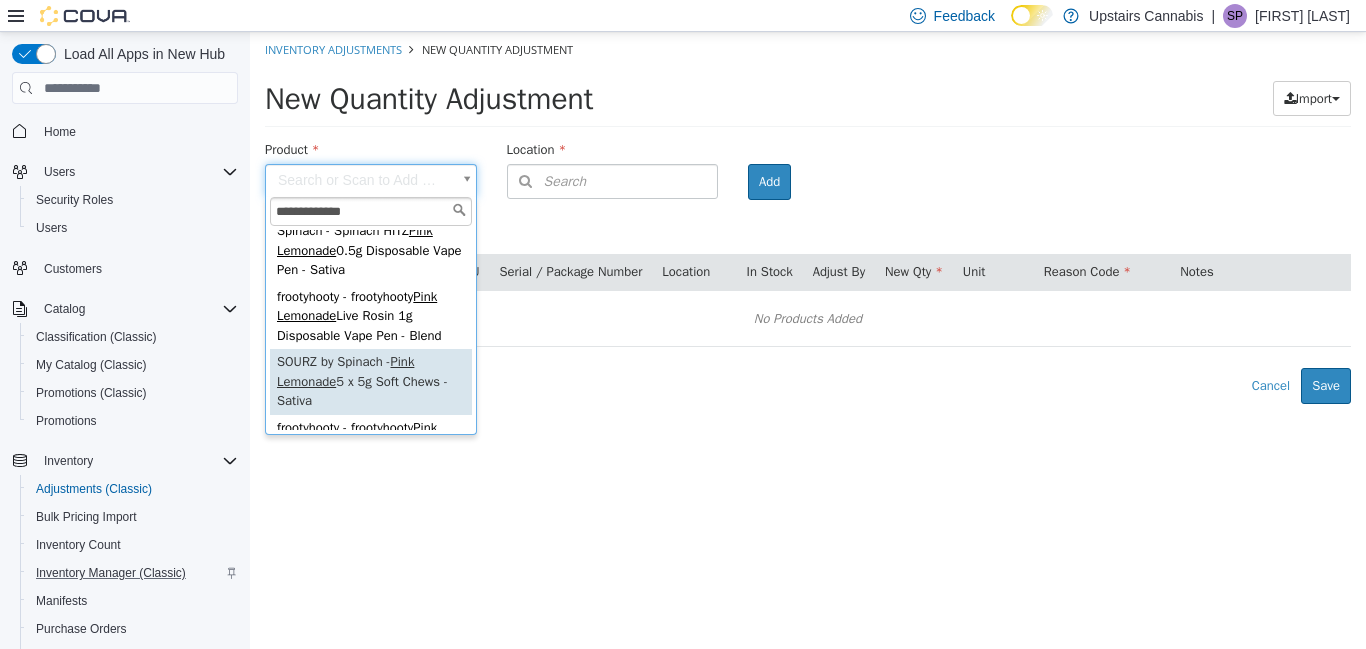 type on "**********" 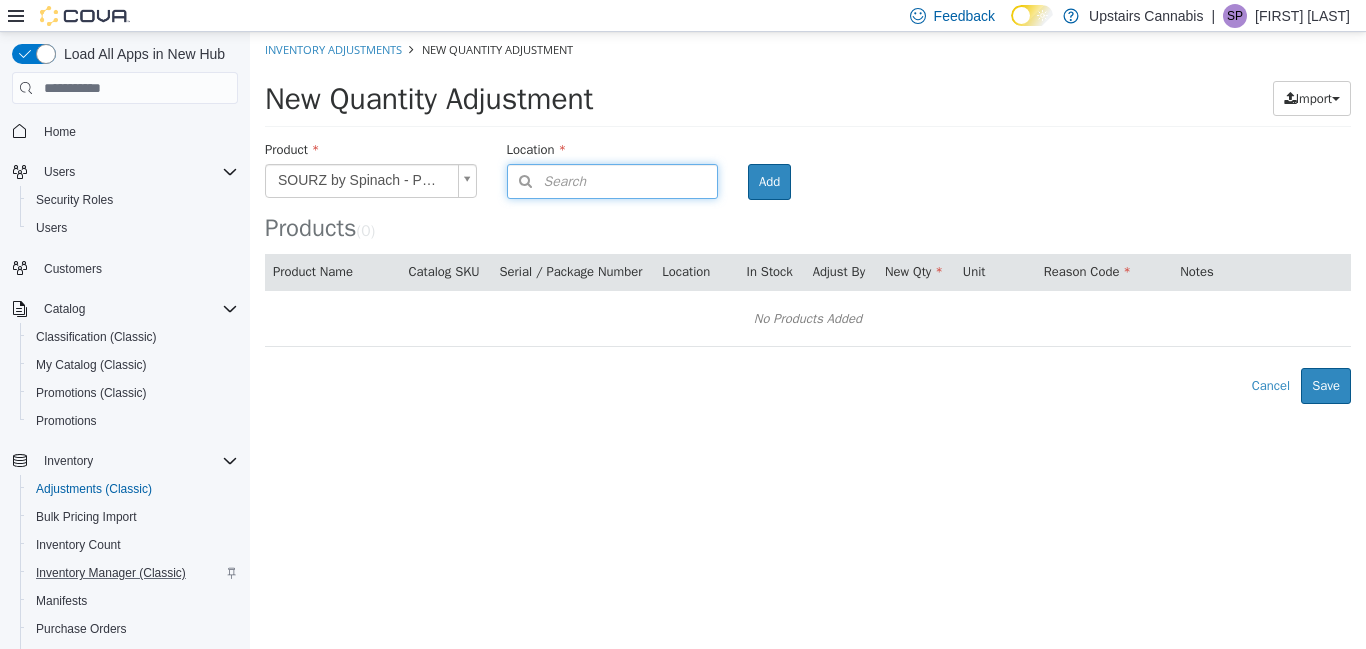 click on "Search" at bounding box center (547, 181) 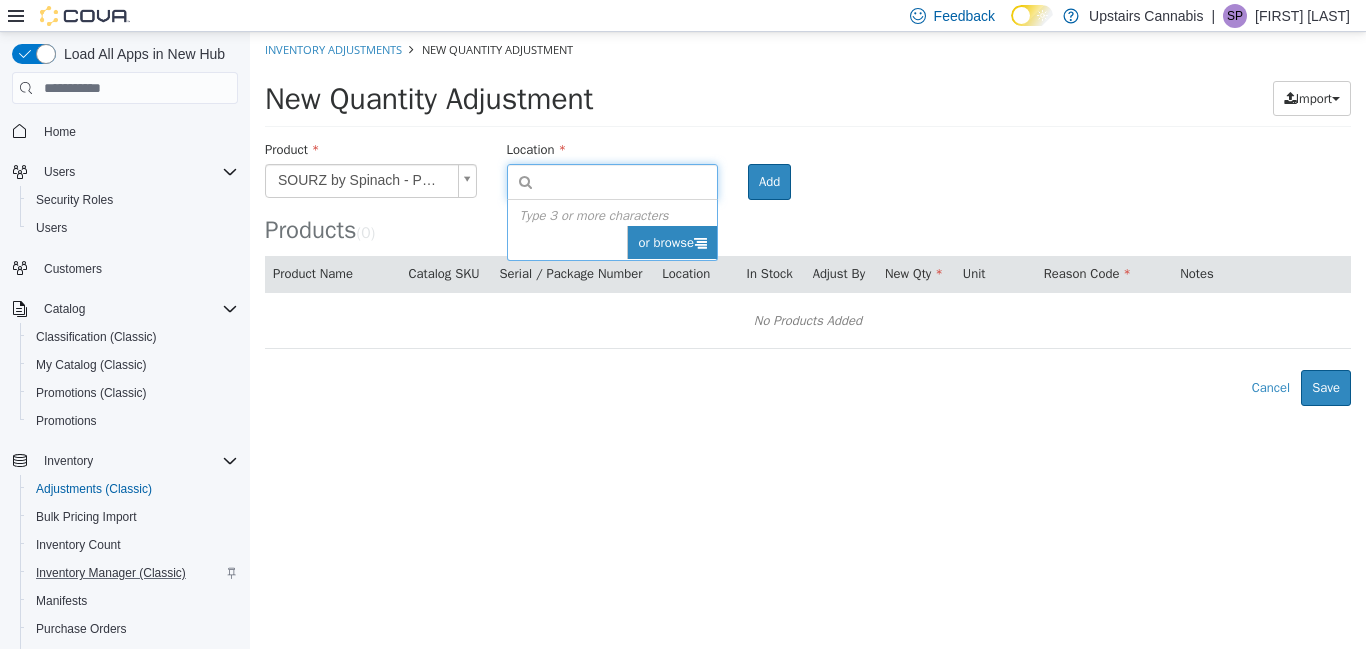 click on "or browse" at bounding box center [672, 243] 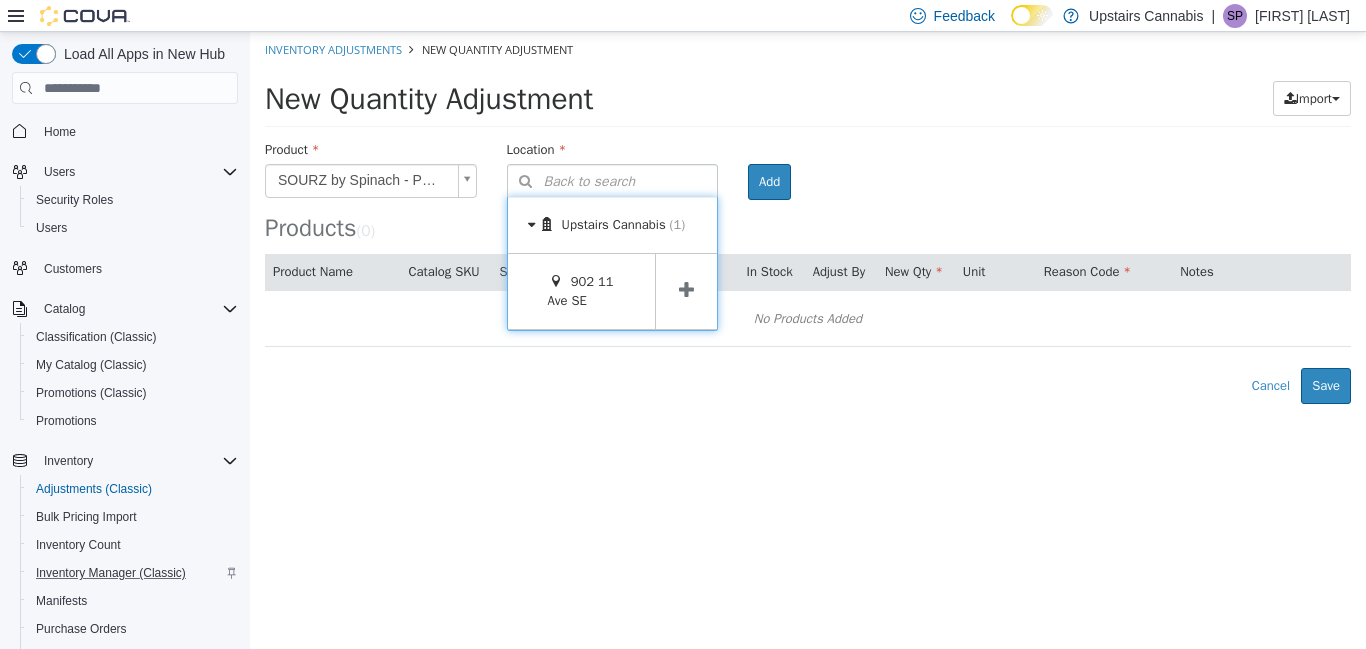 click at bounding box center [686, 290] 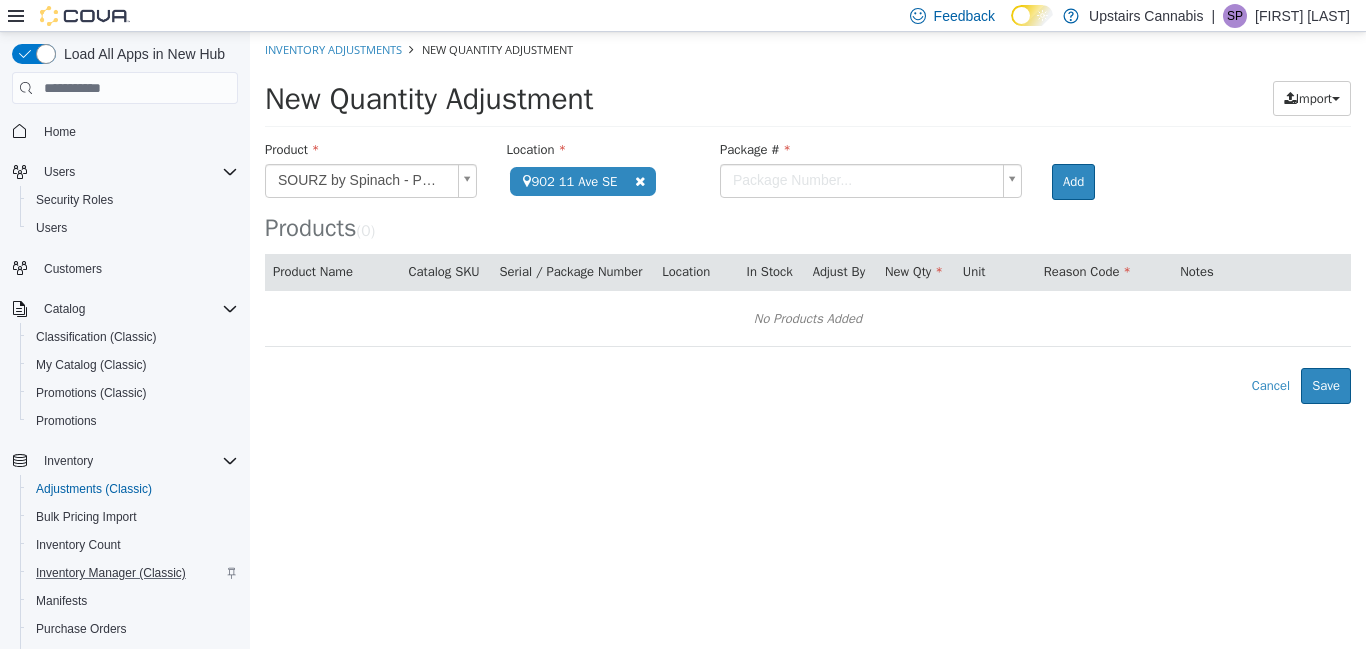 click on "**********" at bounding box center (808, 218) 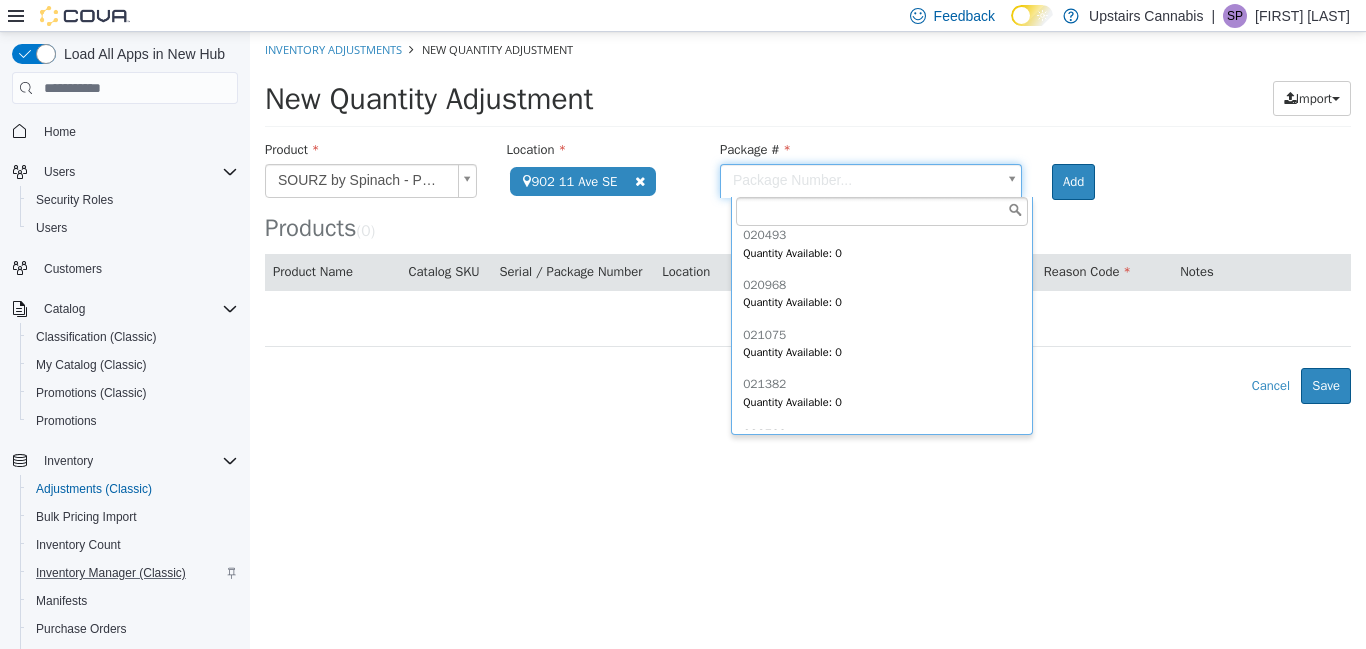 scroll, scrollTop: 143, scrollLeft: 0, axis: vertical 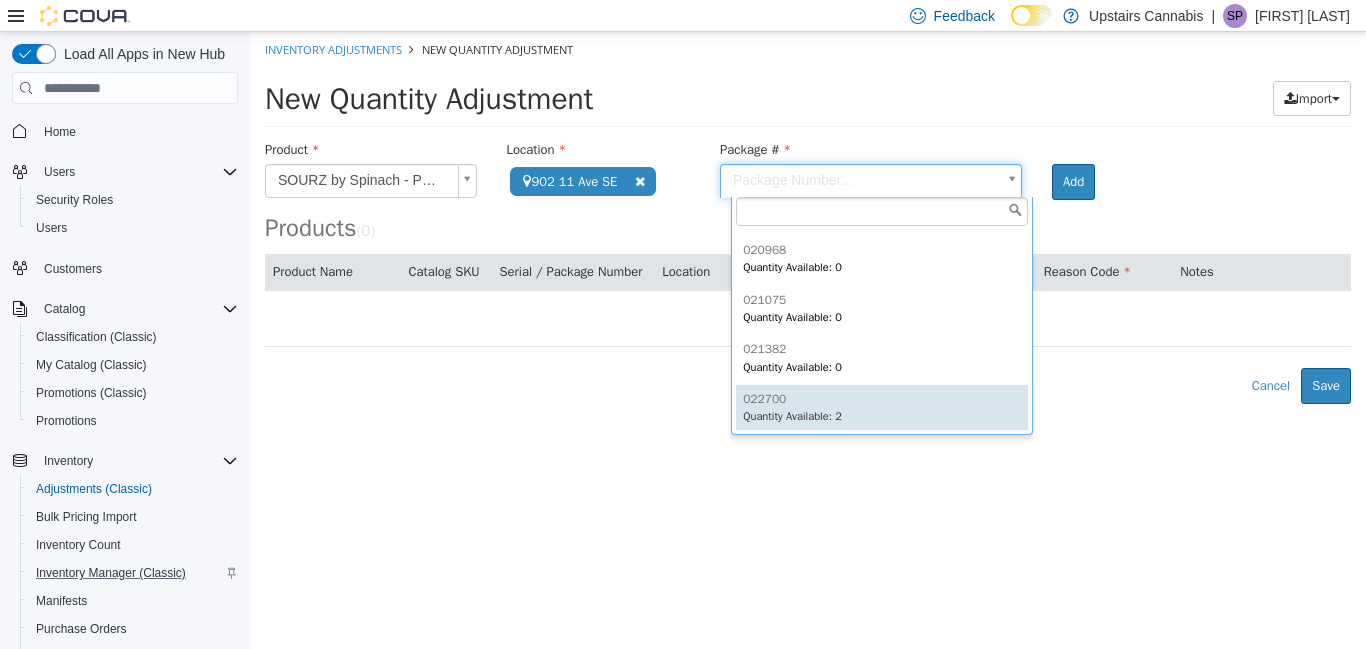 type on "******" 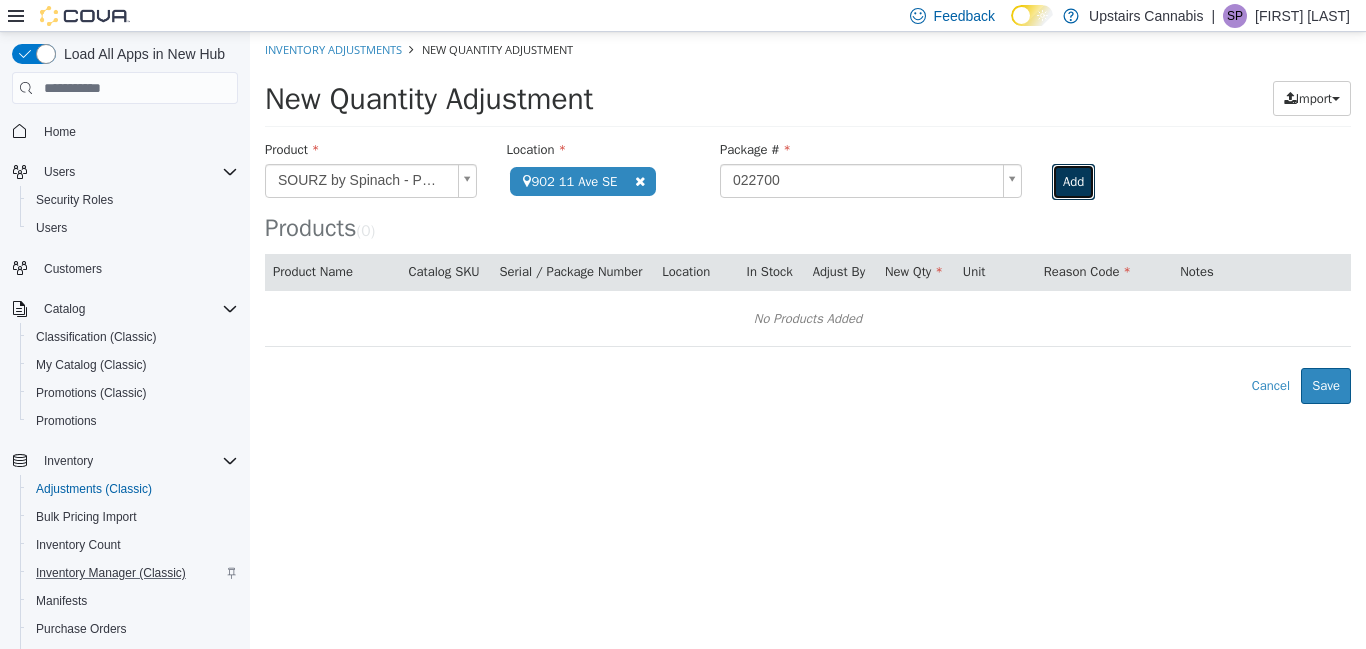 click on "Add" at bounding box center [1073, 182] 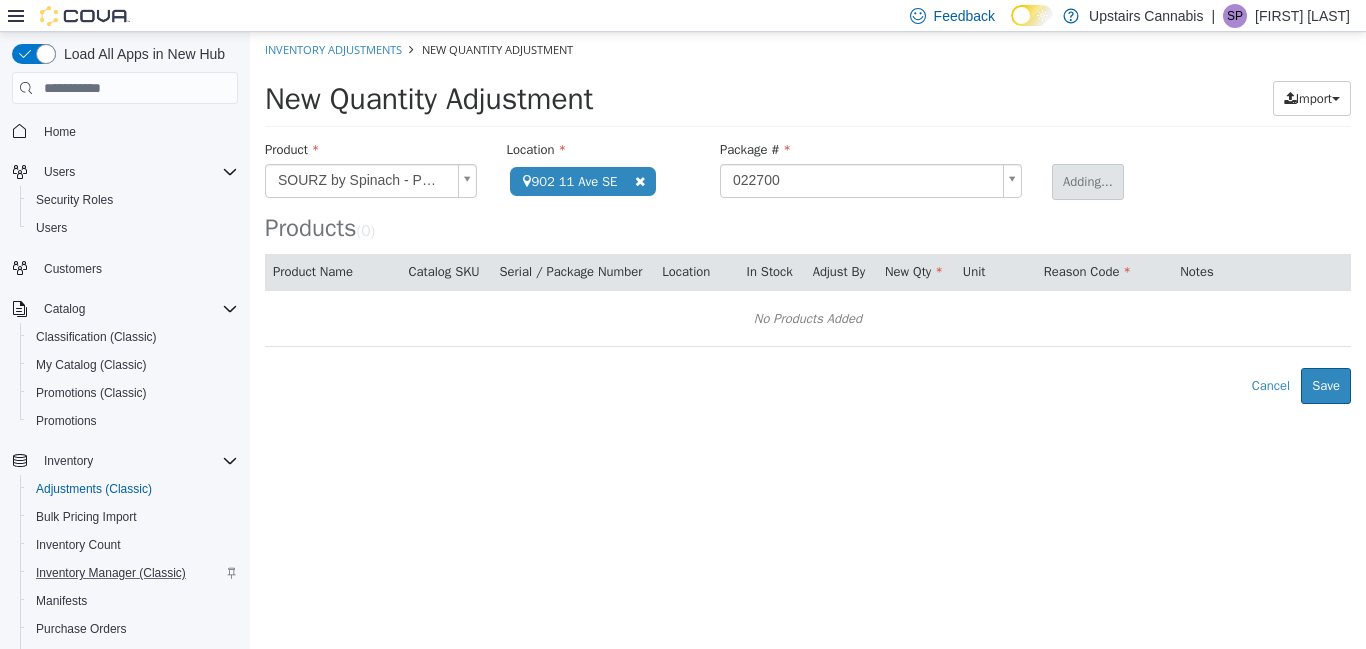 type 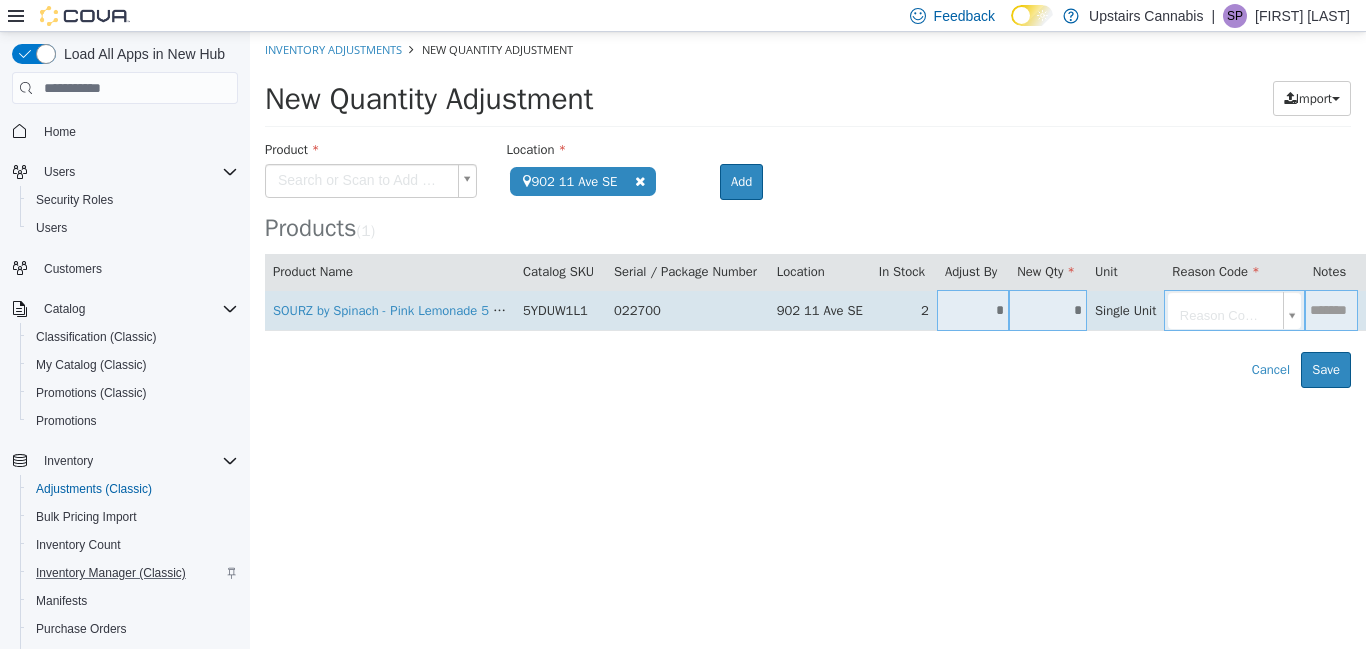 click on "*" at bounding box center [973, 310] 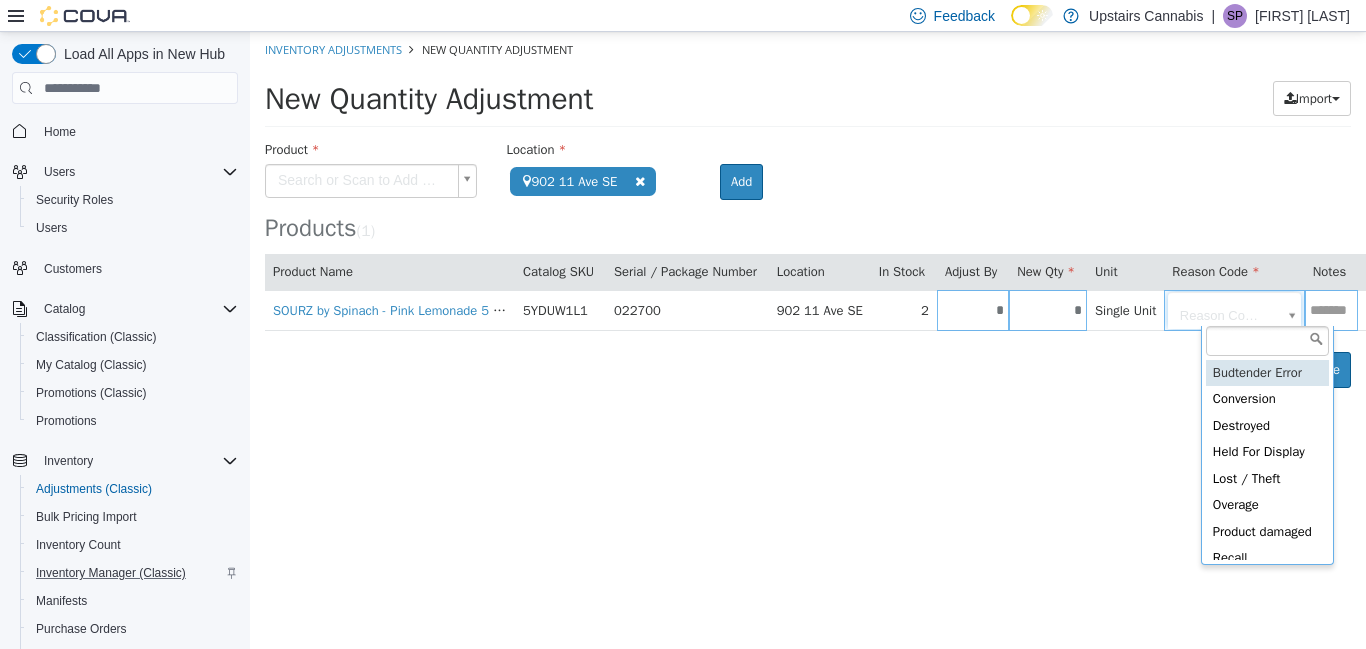 type on "**********" 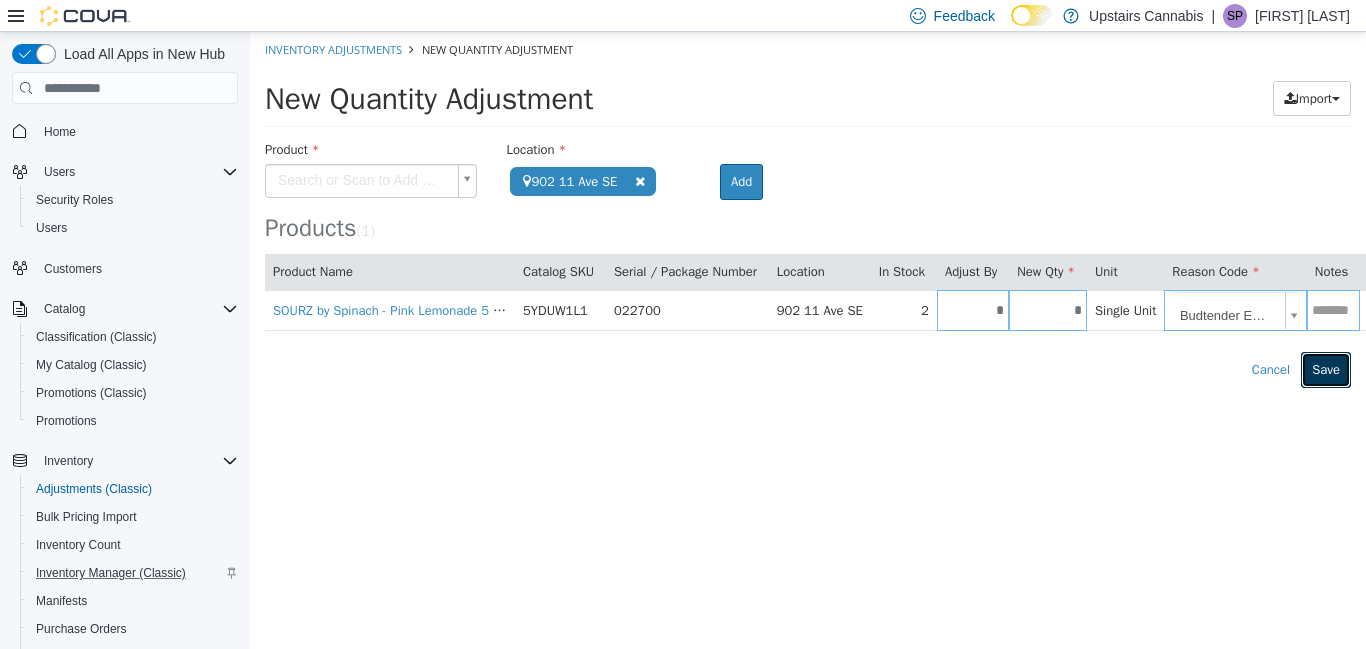 click on "Save" at bounding box center [1326, 370] 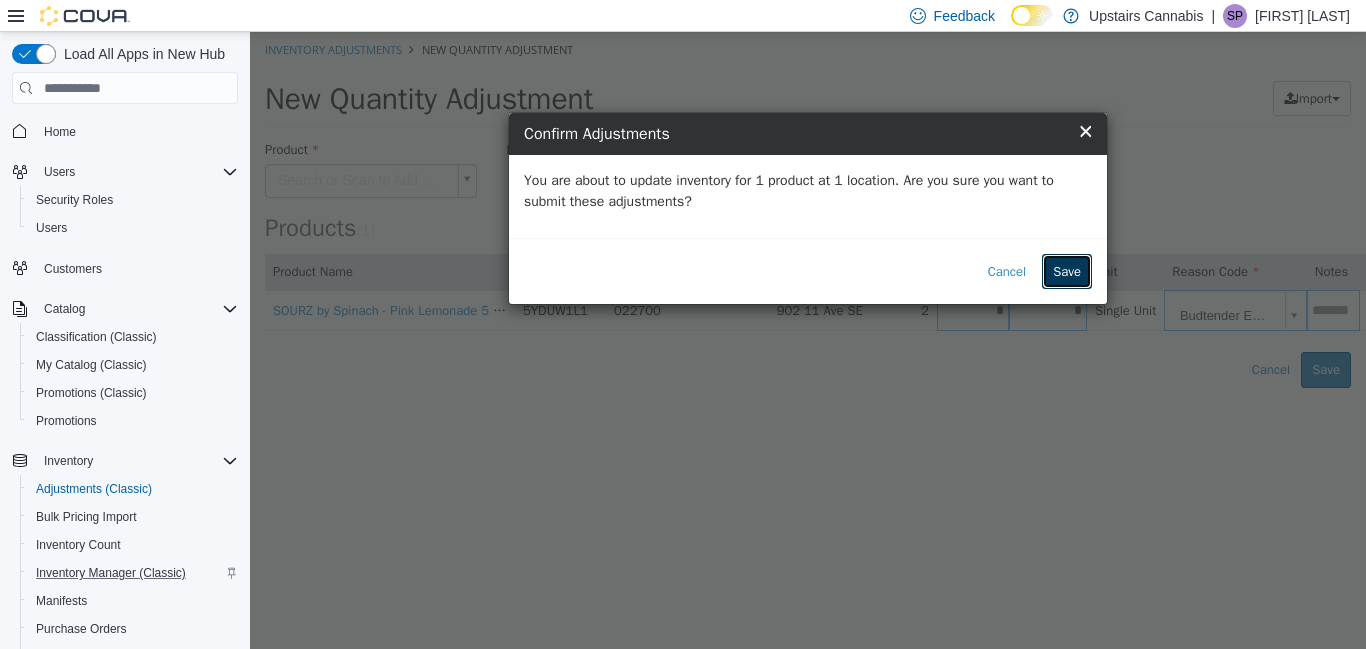 click on "Save" at bounding box center (1067, 272) 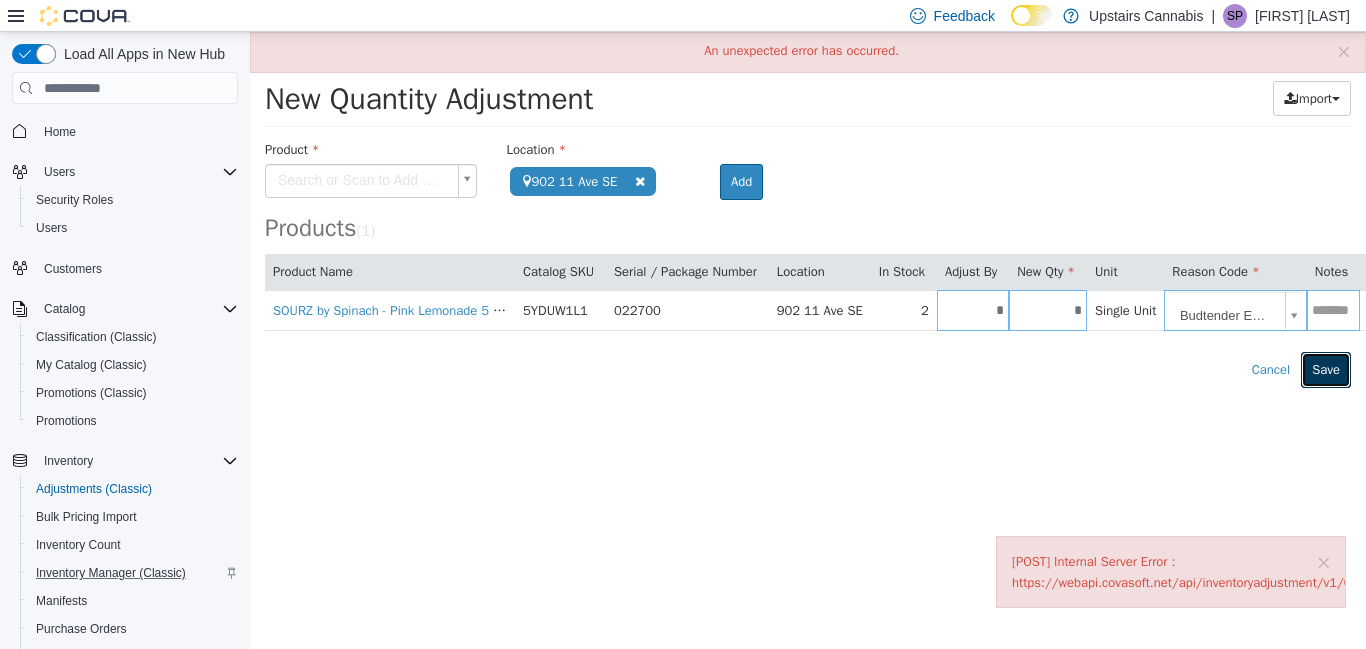 click on "Save" at bounding box center [1326, 370] 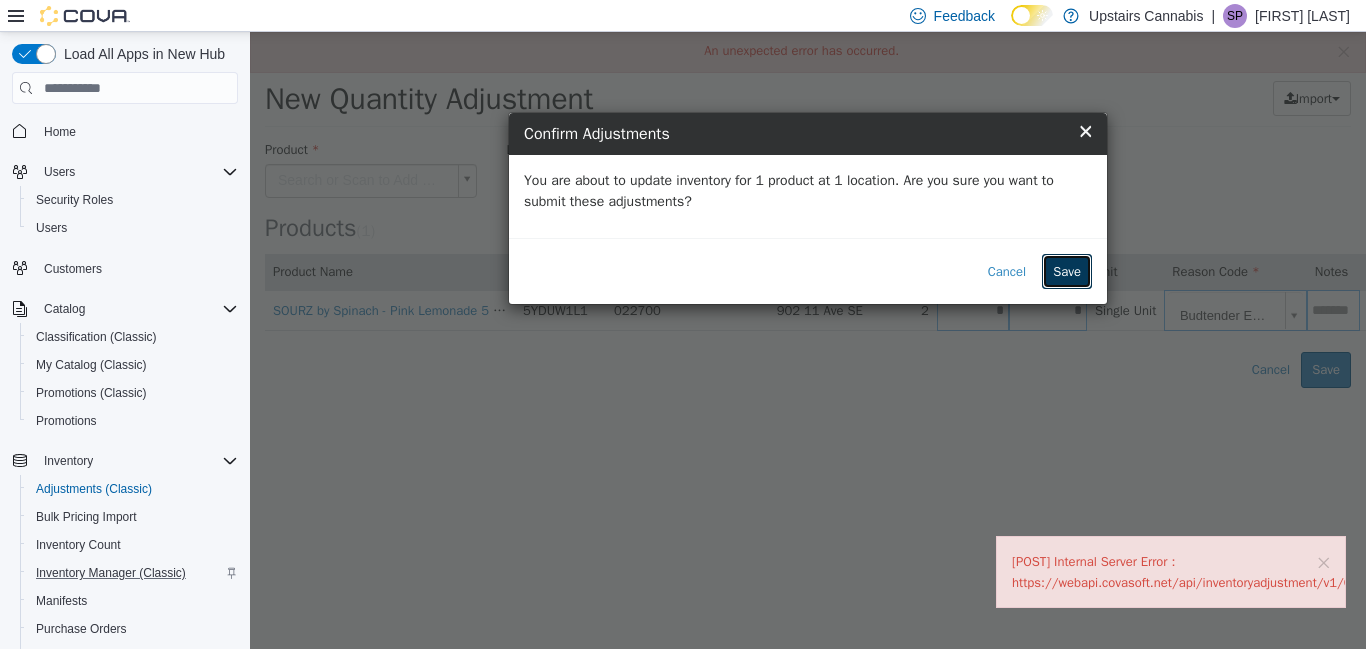 click on "Save" at bounding box center (1067, 272) 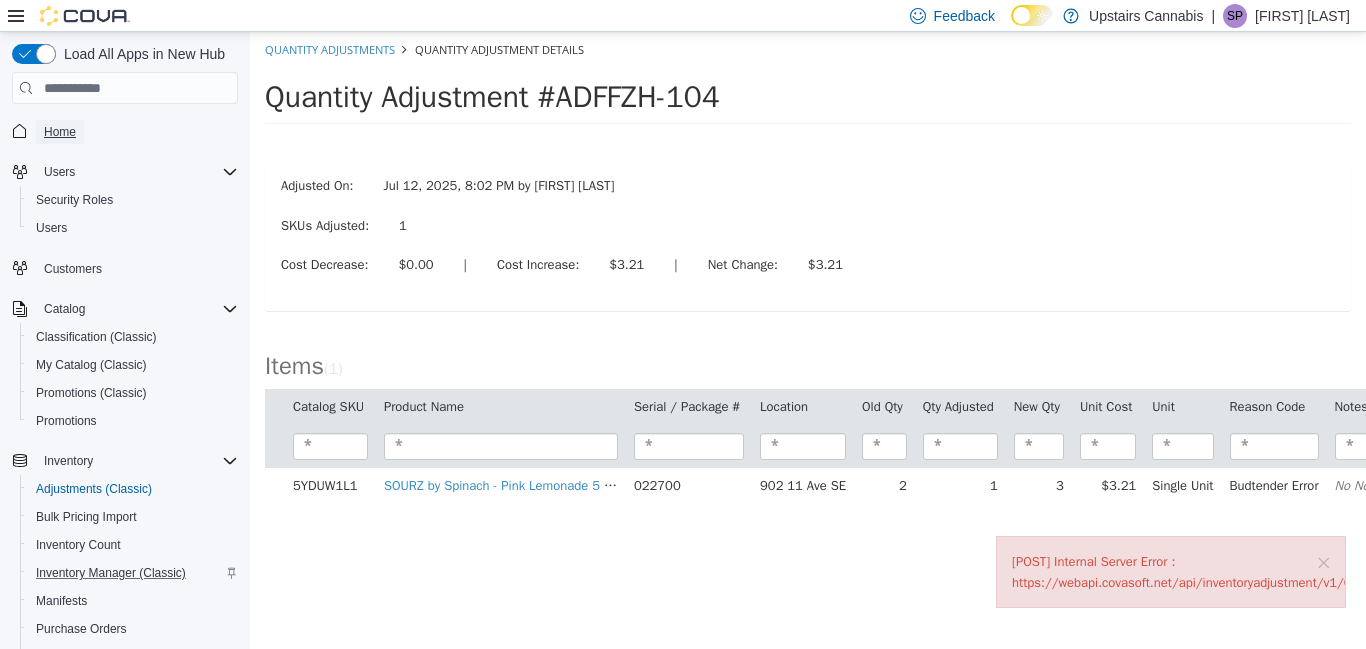 click on "Home" at bounding box center [60, 132] 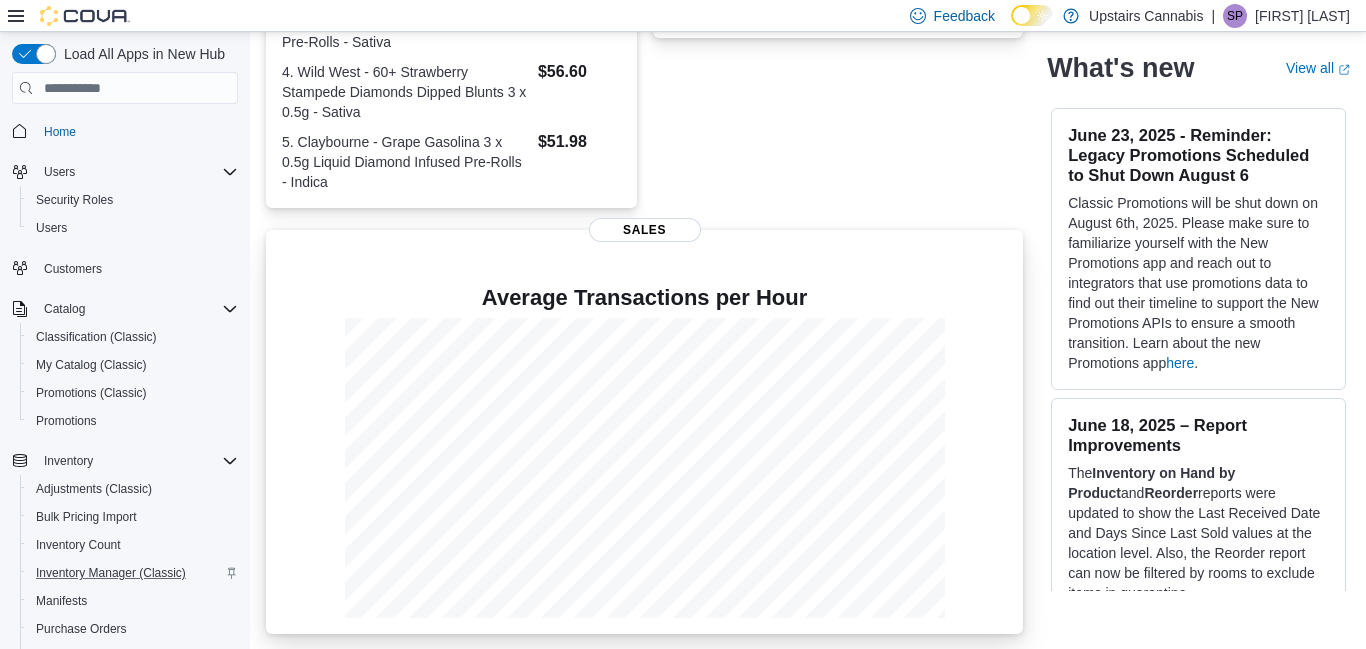 scroll, scrollTop: 0, scrollLeft: 0, axis: both 